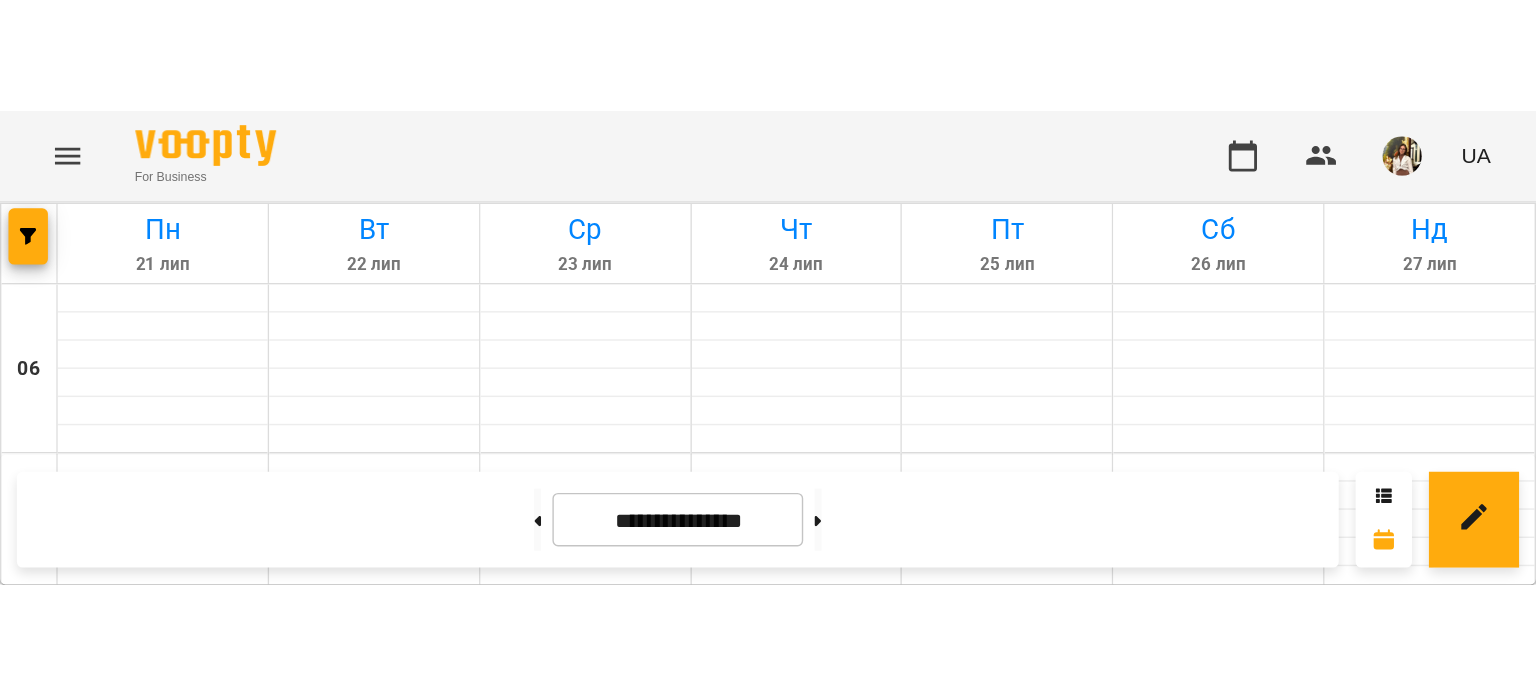 scroll, scrollTop: 0, scrollLeft: 0, axis: both 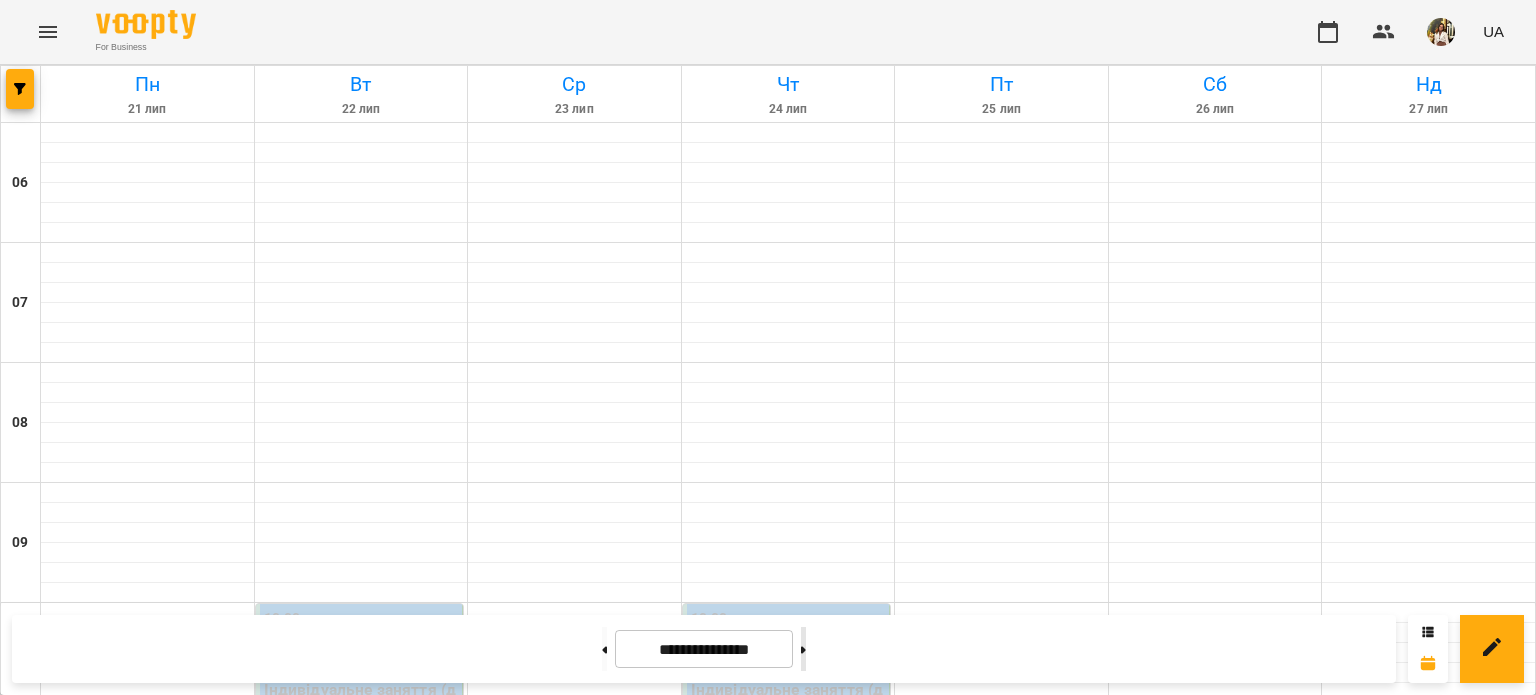 click 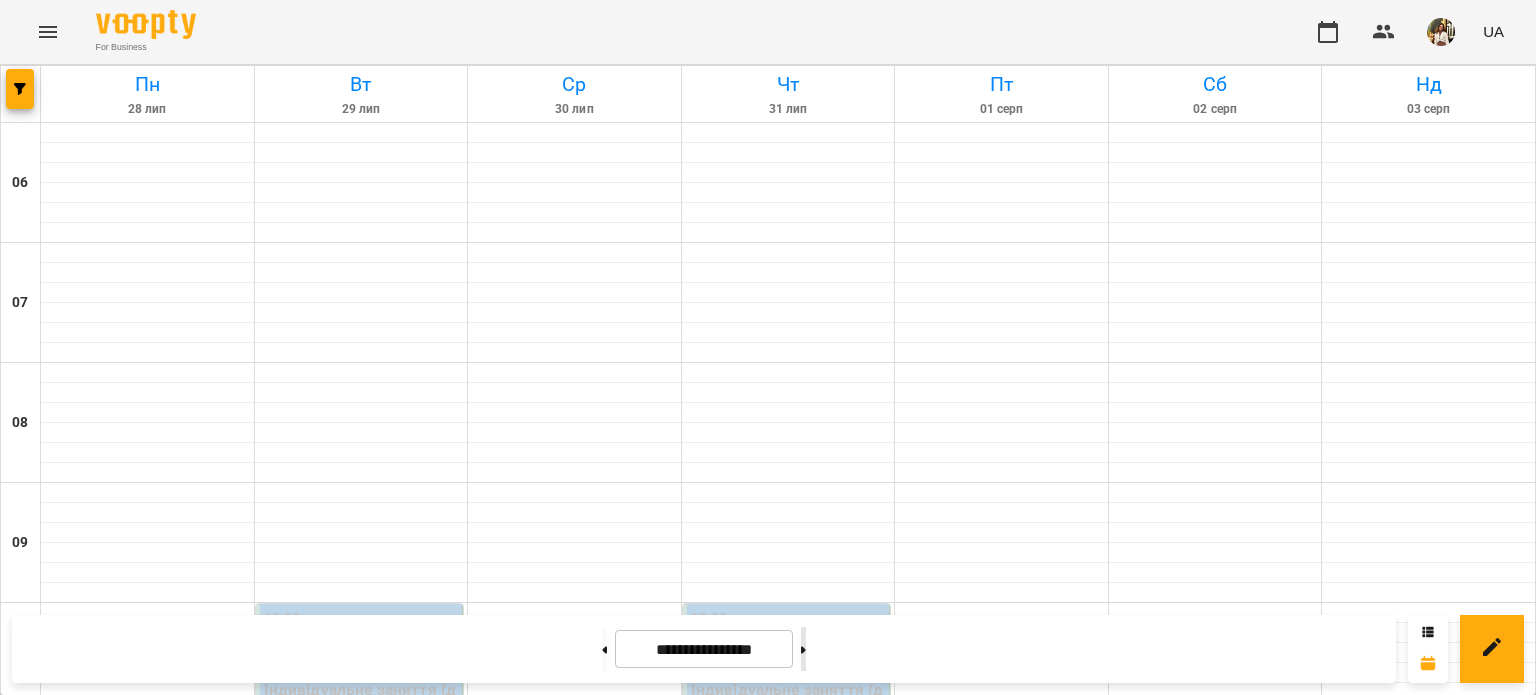 click 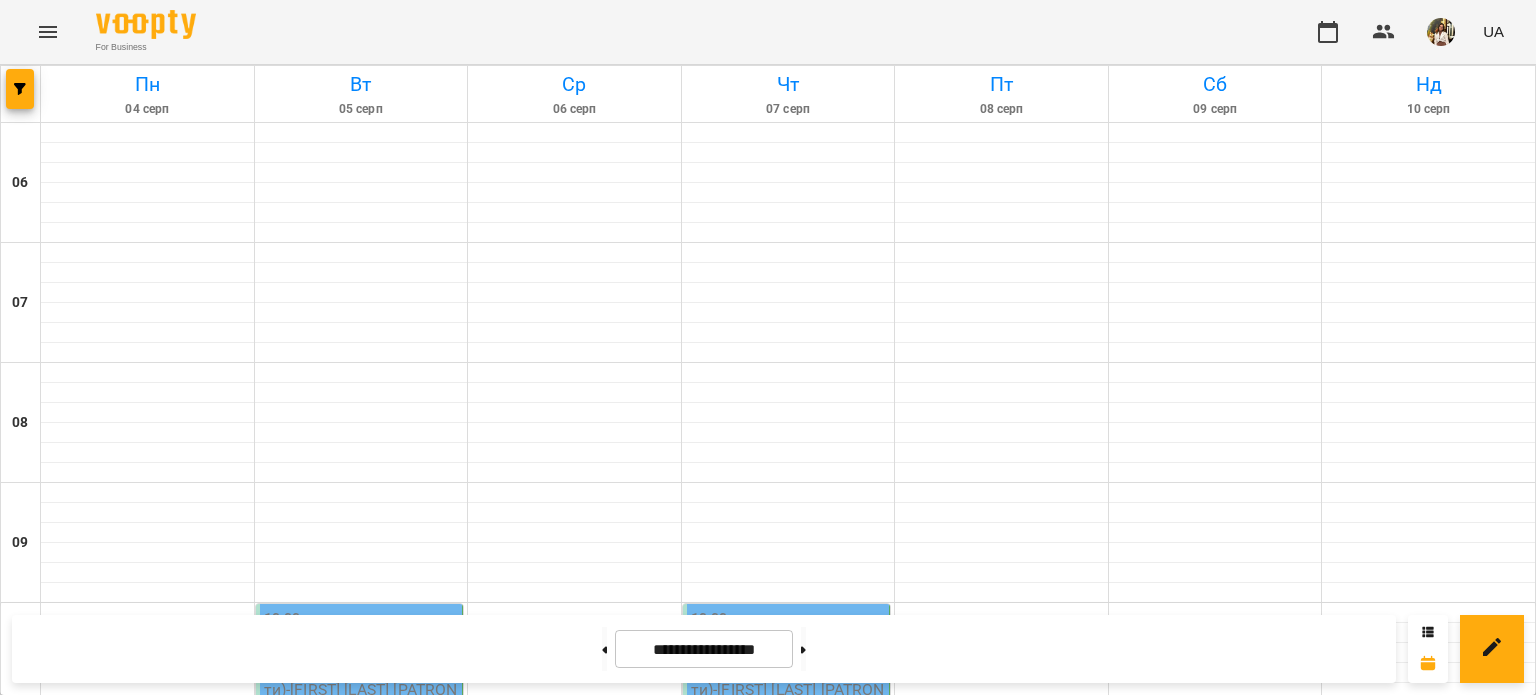 scroll, scrollTop: 1500, scrollLeft: 0, axis: vertical 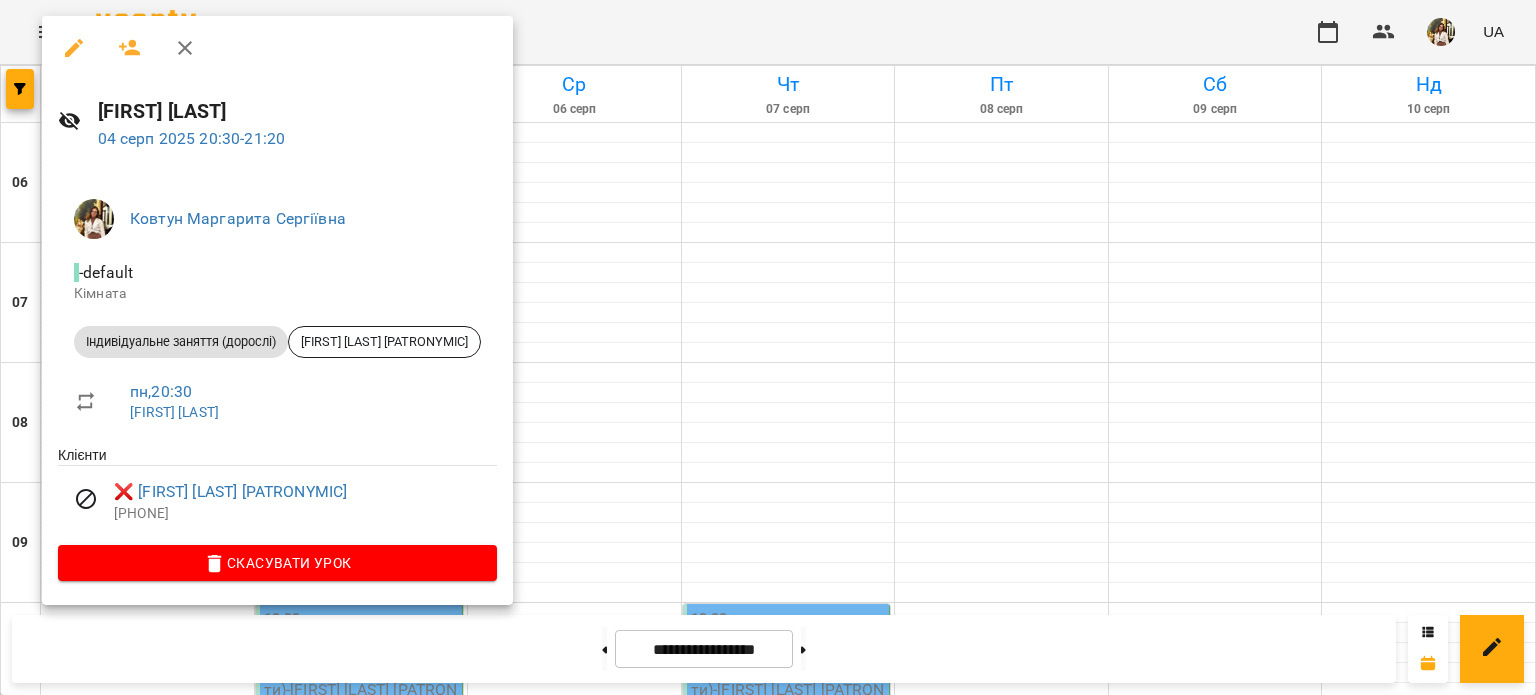 click 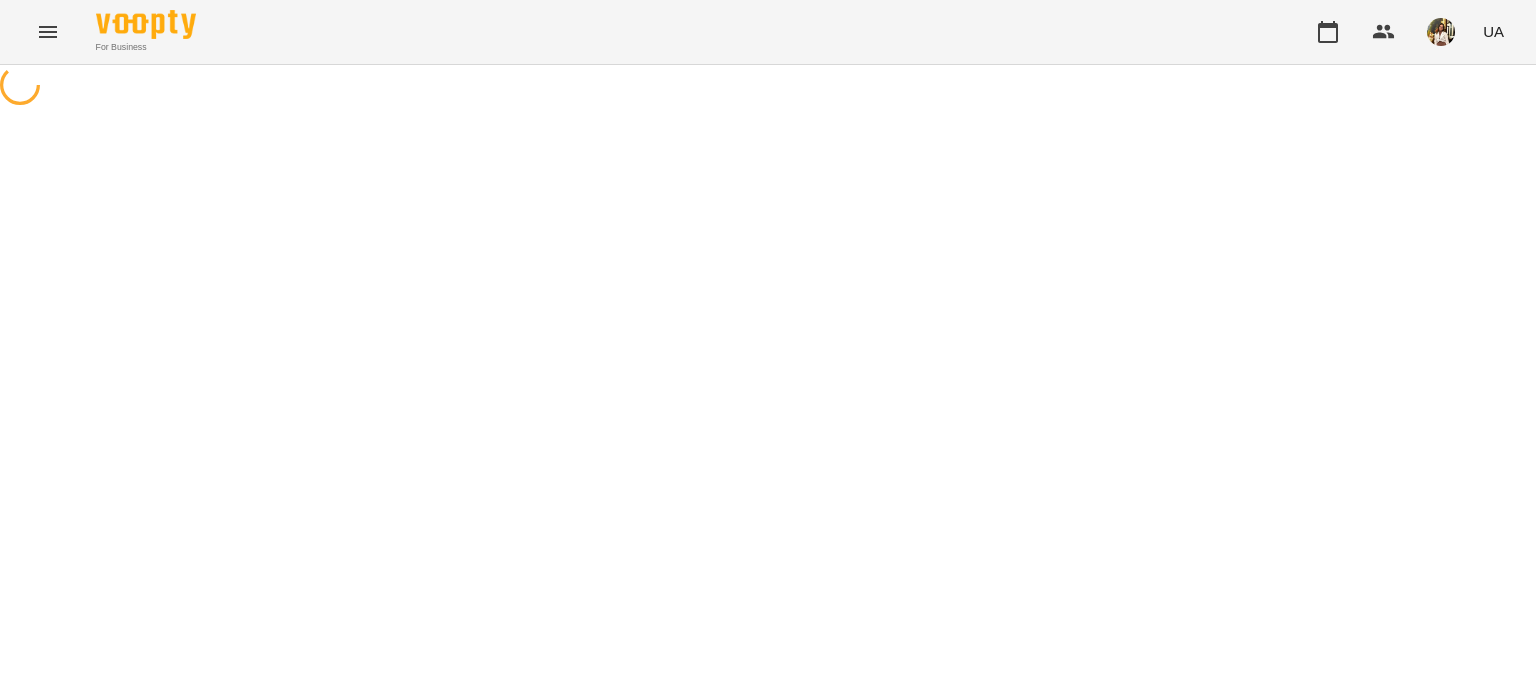 select on "**********" 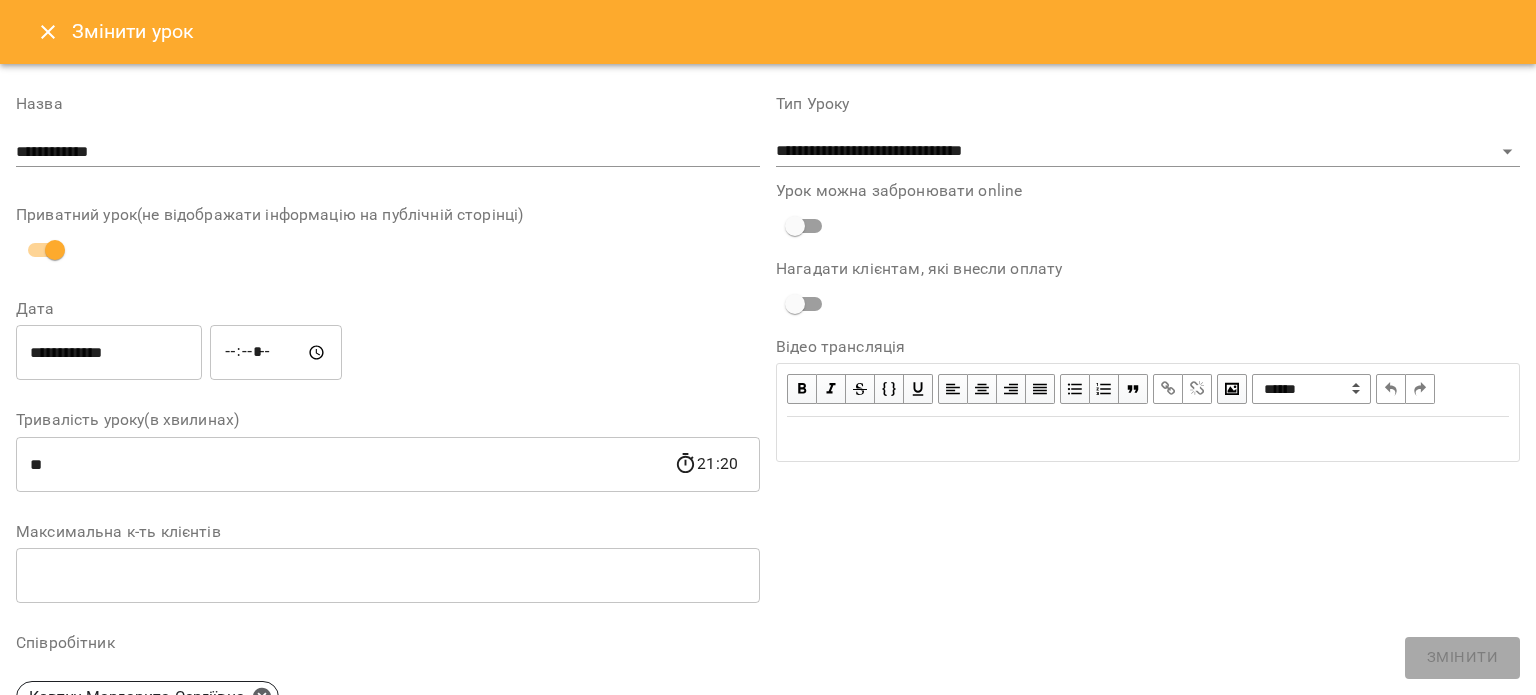 click 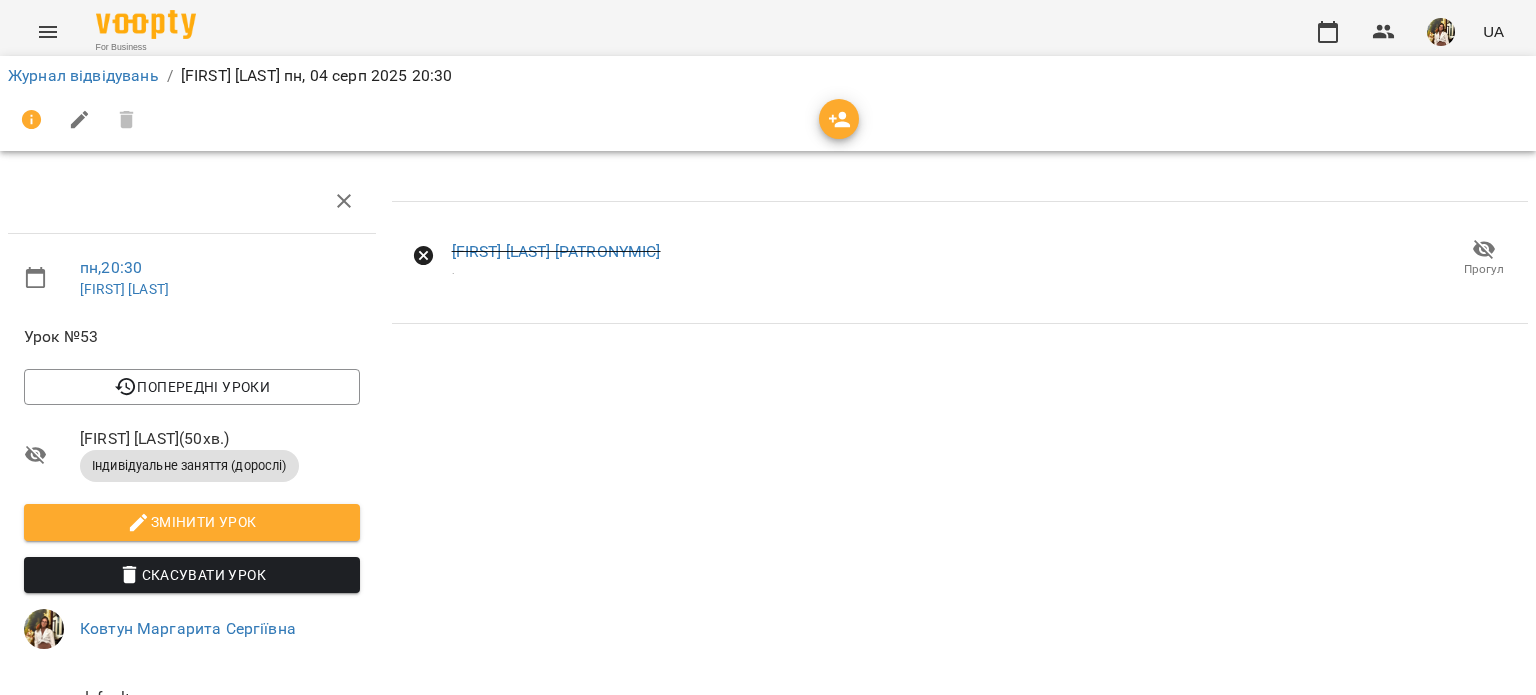 scroll, scrollTop: 0, scrollLeft: 0, axis: both 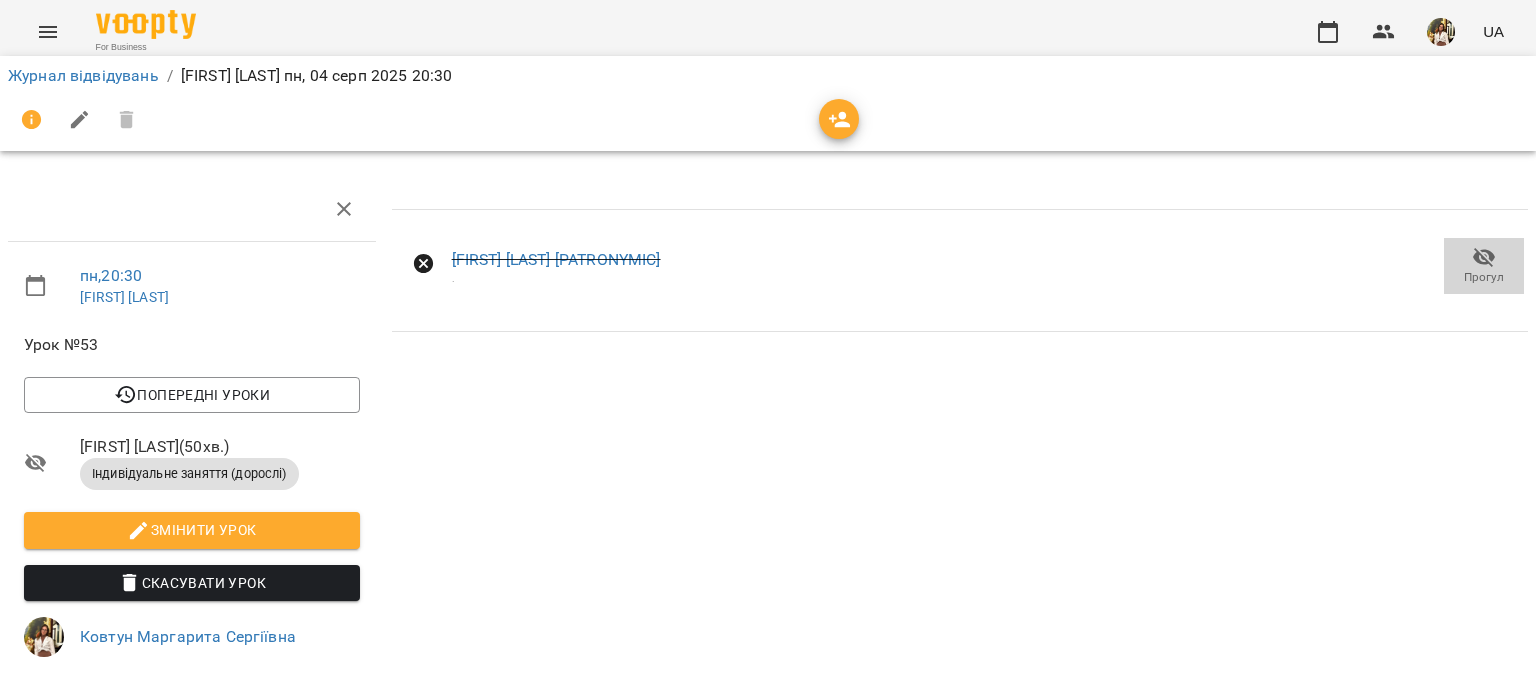 click 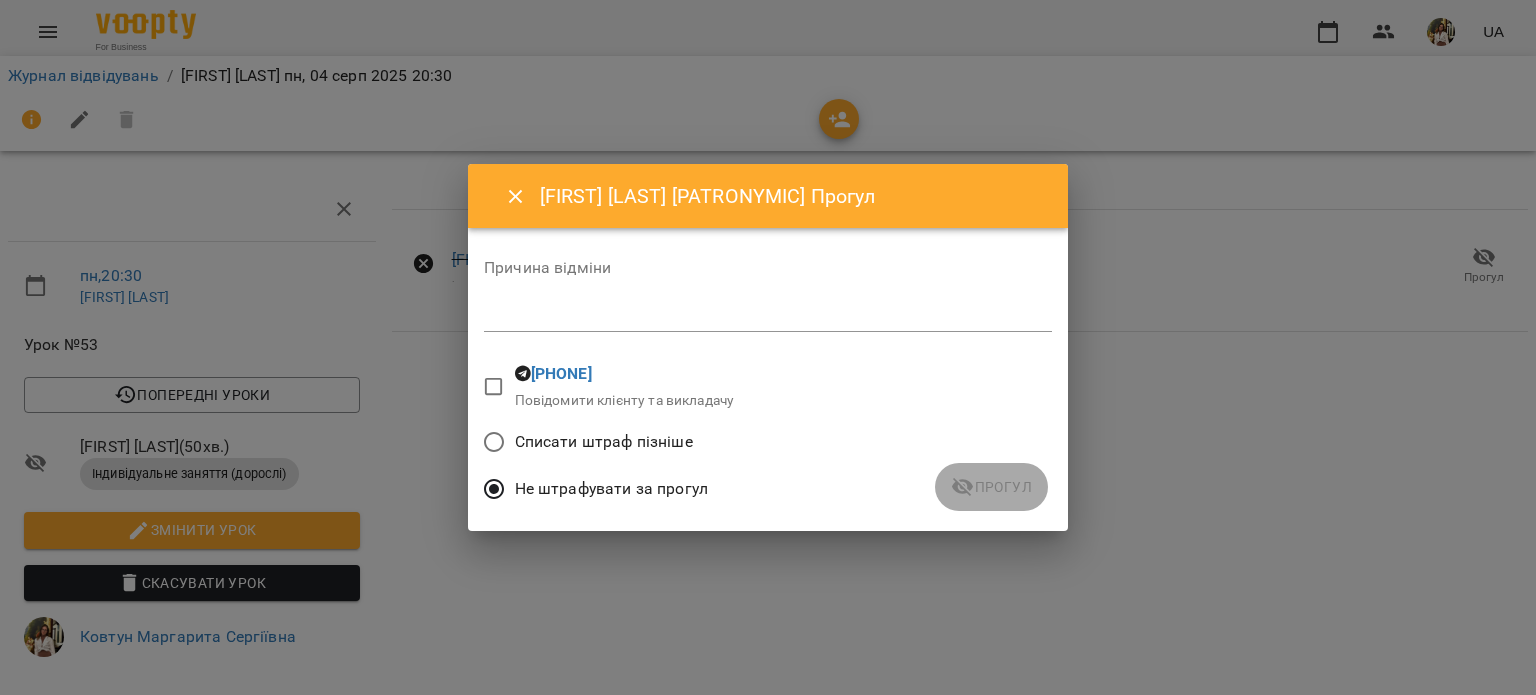 click at bounding box center (768, 315) 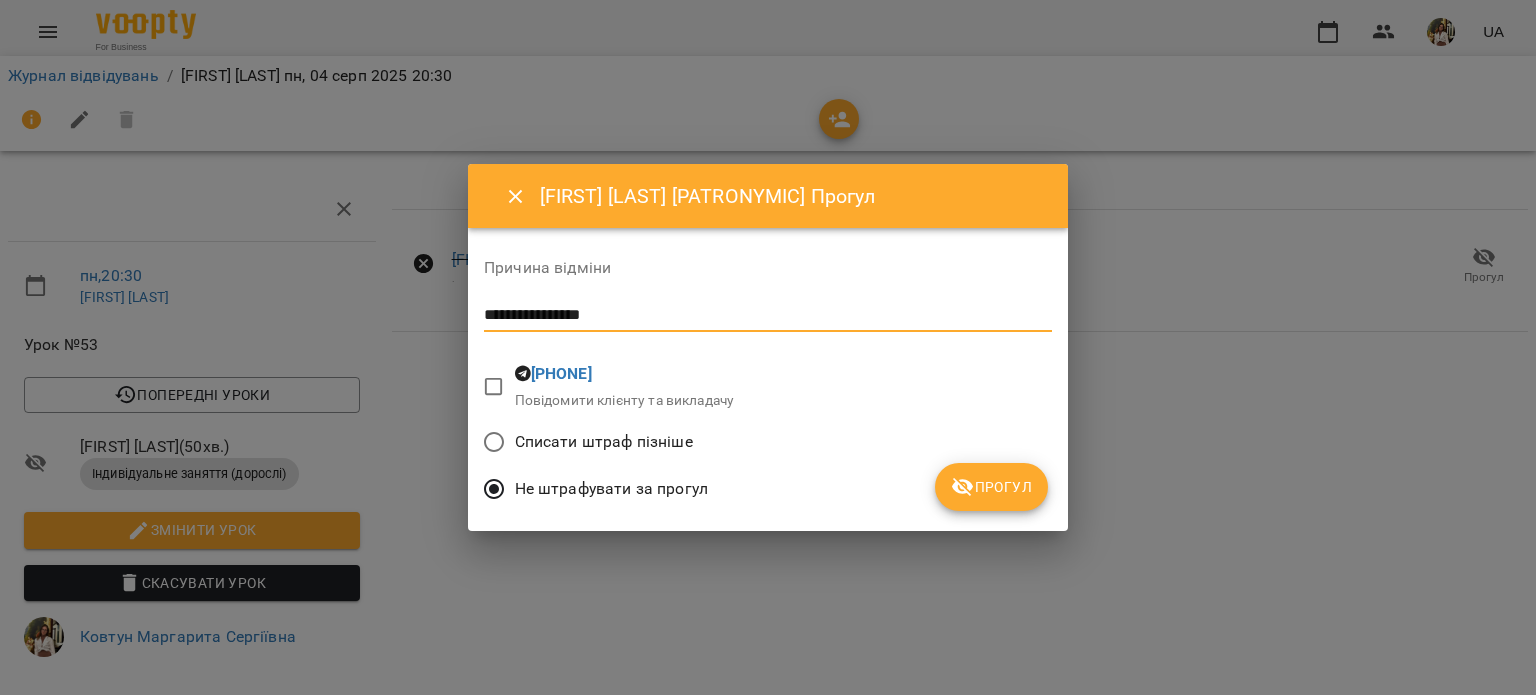 drag, startPoint x: 499, startPoint y: 317, endPoint x: 476, endPoint y: 317, distance: 23 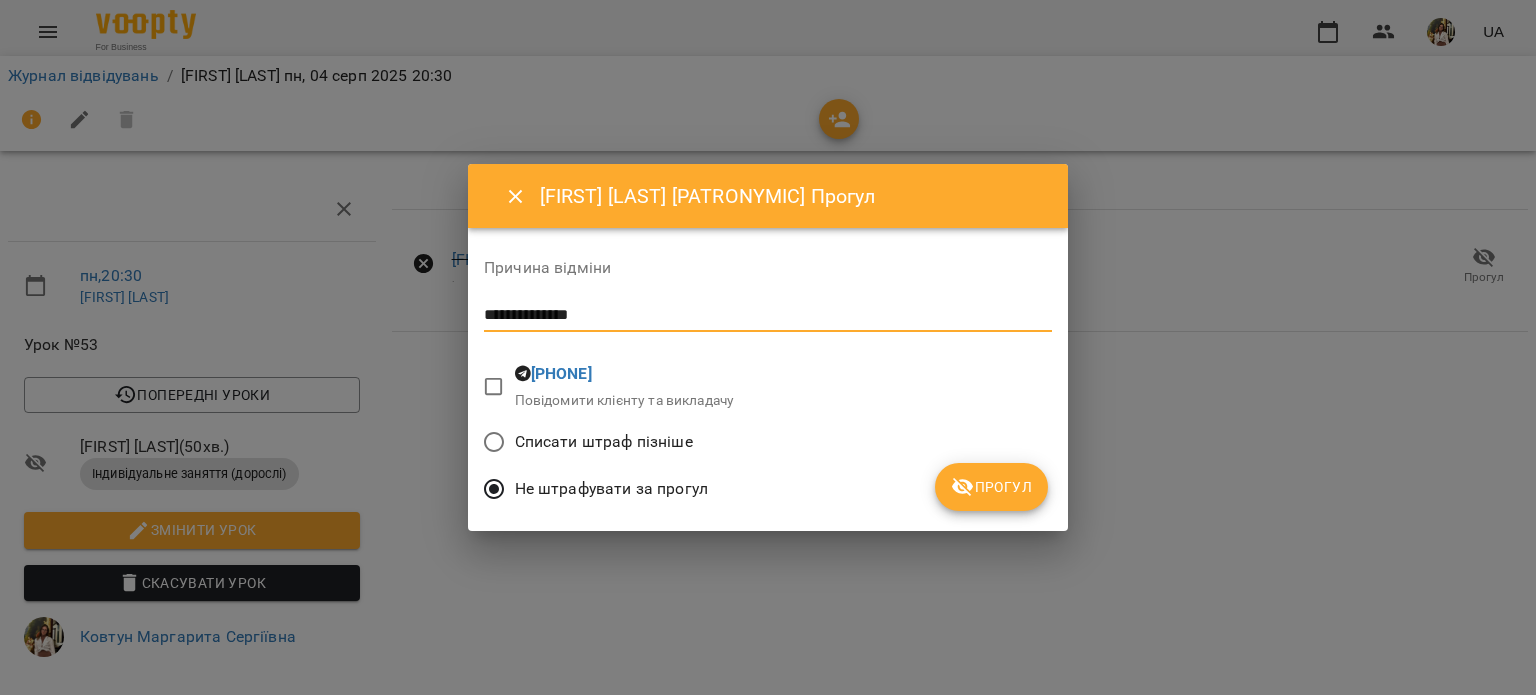 type on "**********" 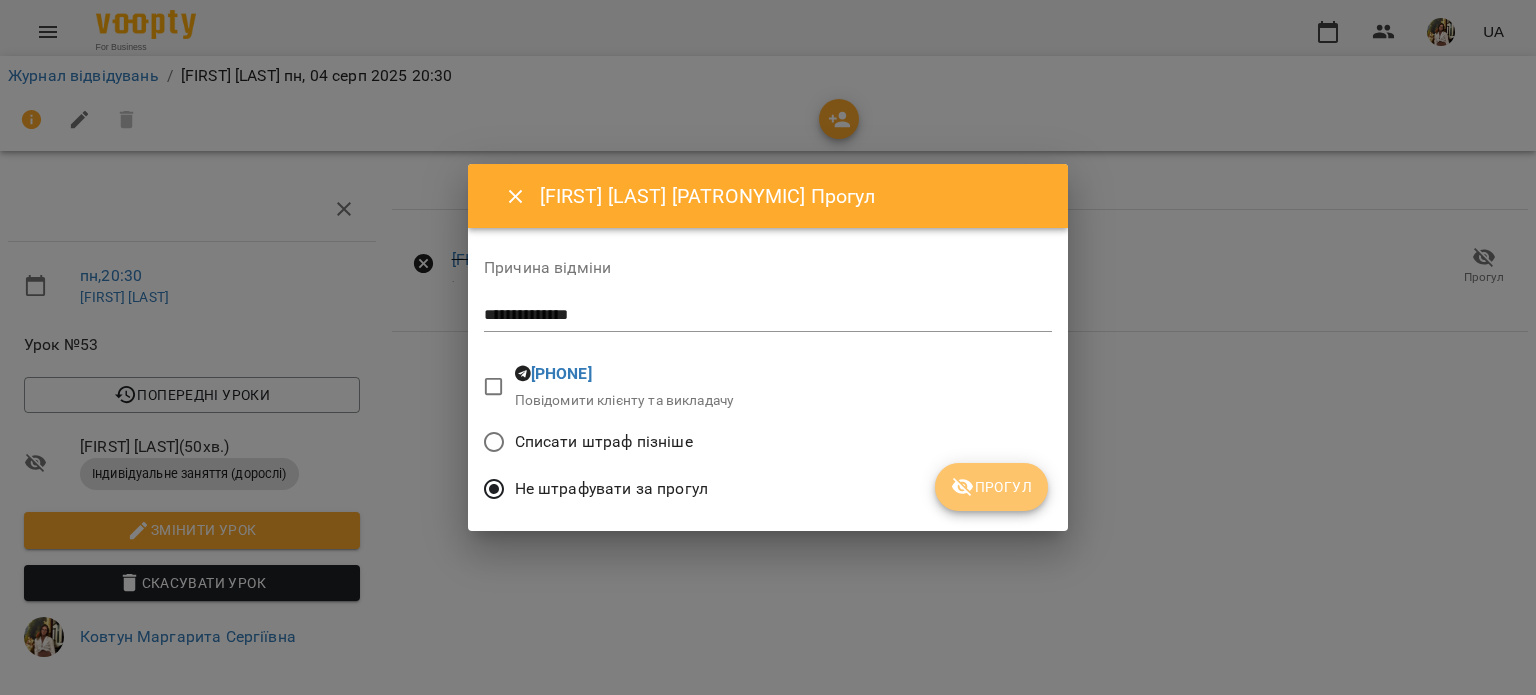 click on "Прогул" at bounding box center (991, 487) 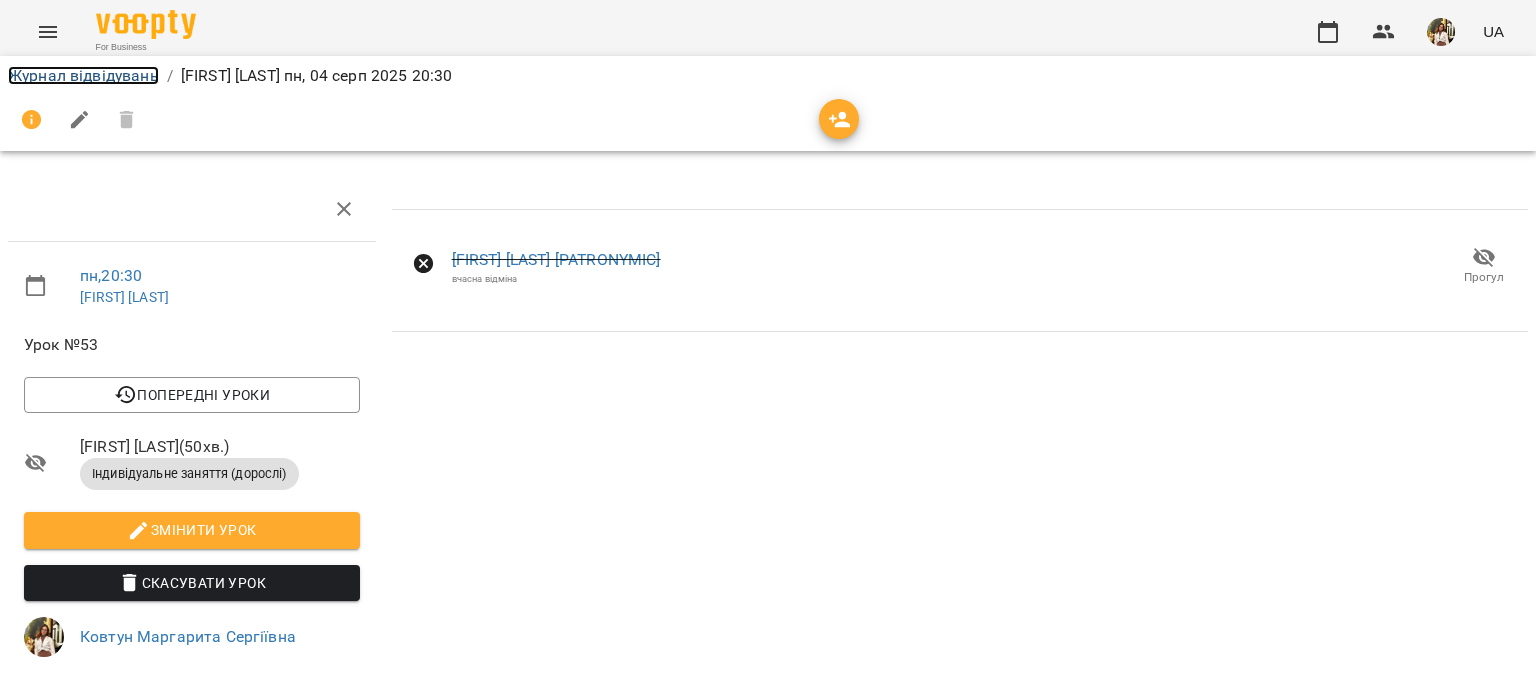 click on "Журнал відвідувань" at bounding box center [83, 75] 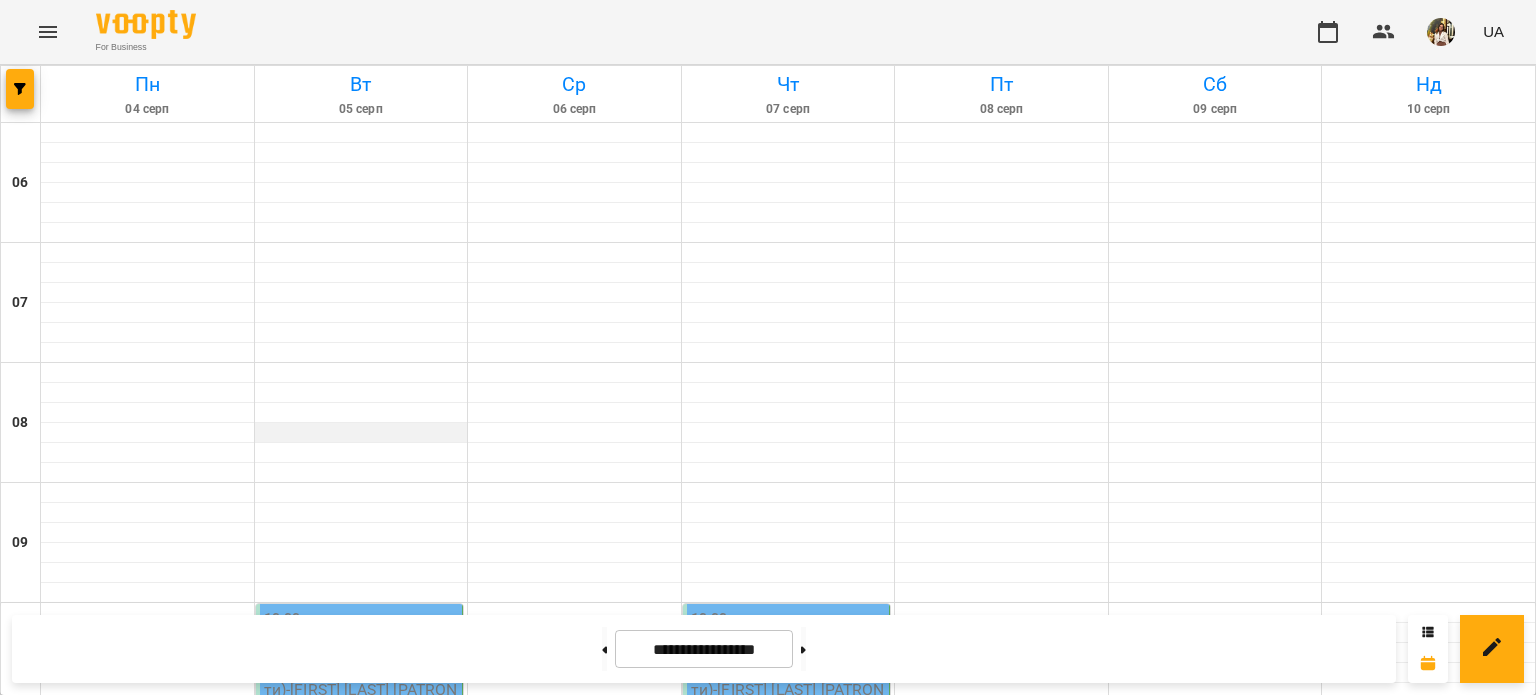 scroll, scrollTop: 1000, scrollLeft: 0, axis: vertical 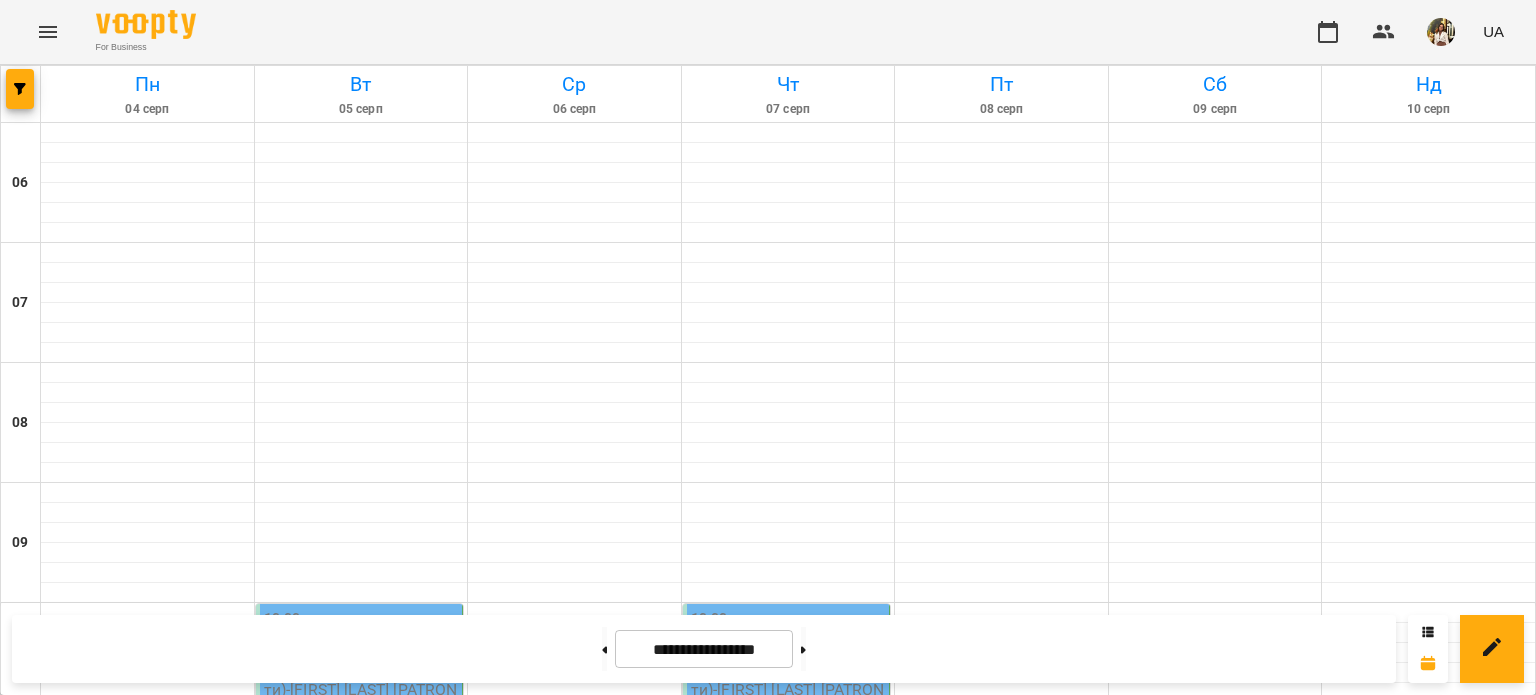 click on "Групове(парне 1+1) заняття (7АМ16 1+1)" at bounding box center (147, 1421) 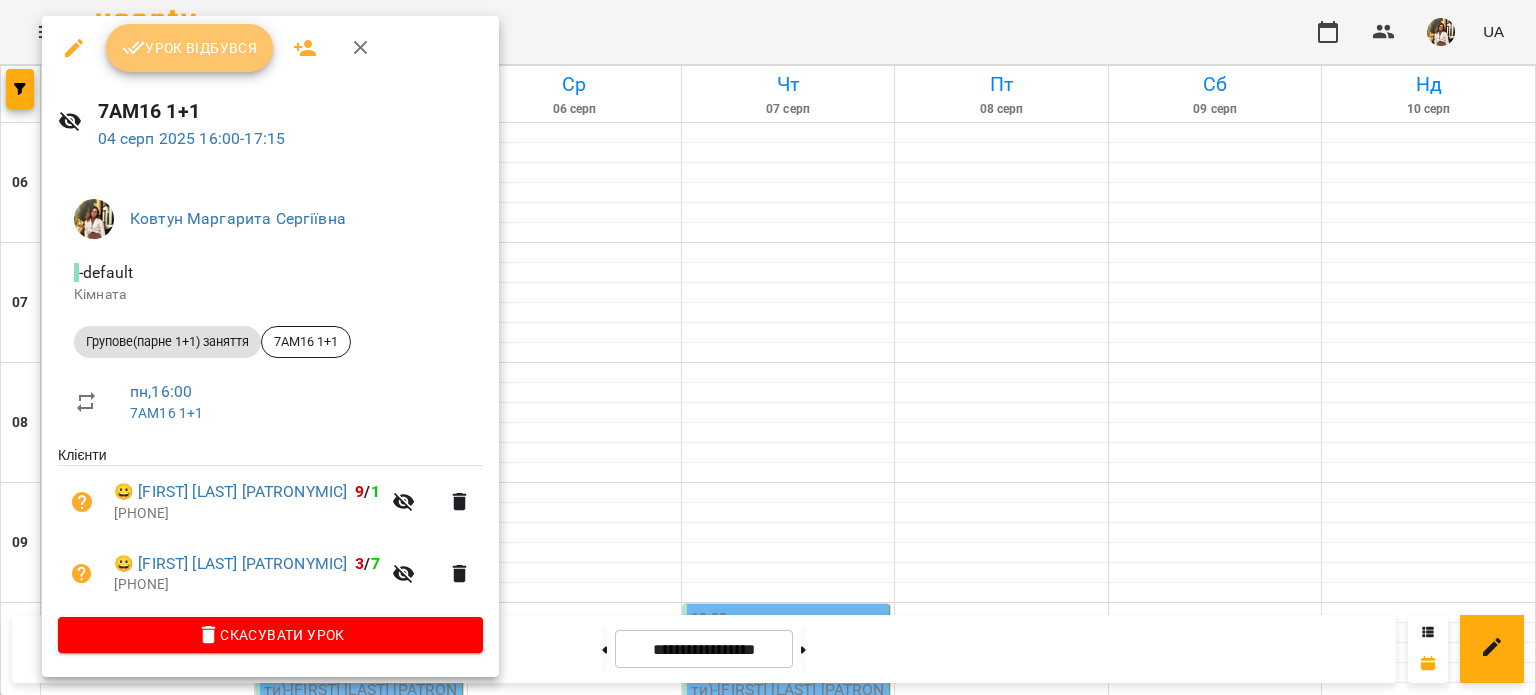 click on "Урок відбувся" at bounding box center [190, 48] 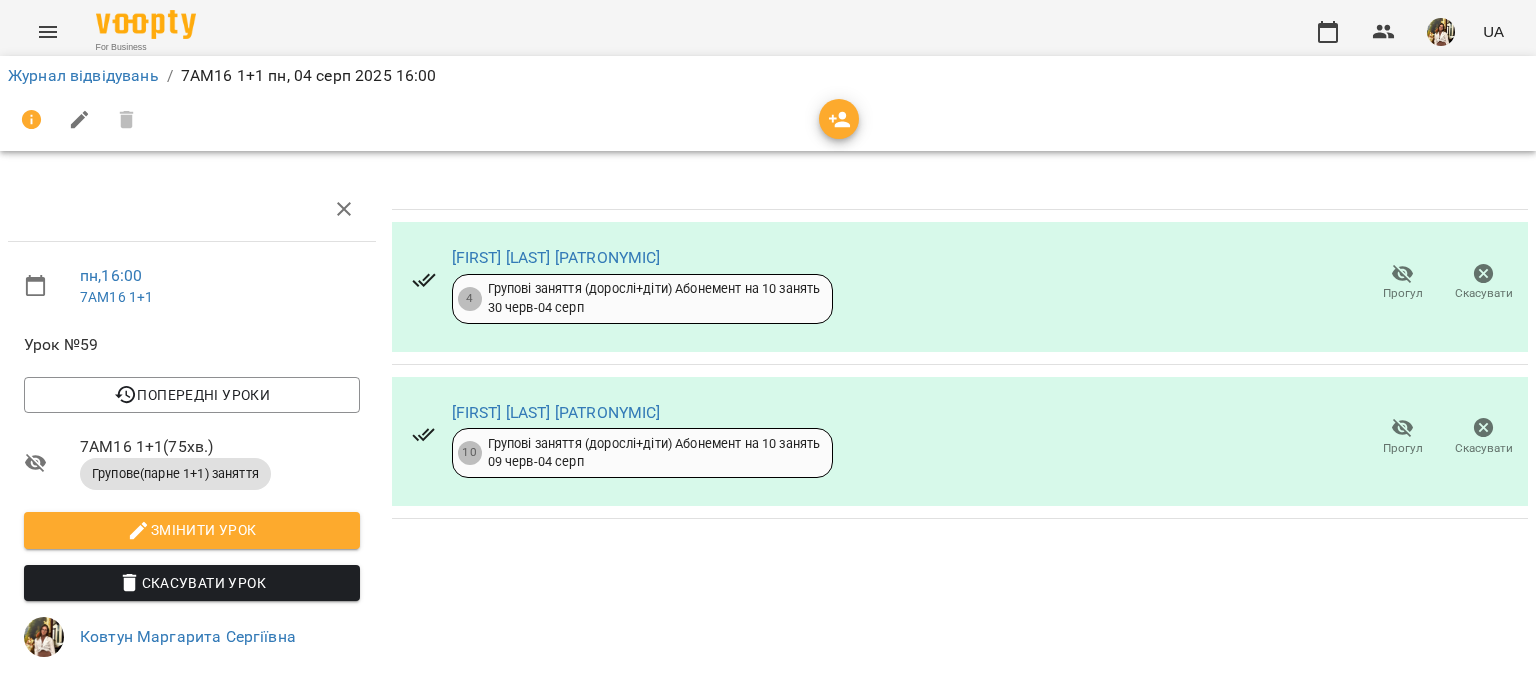 click on "Прогул" at bounding box center (1403, 293) 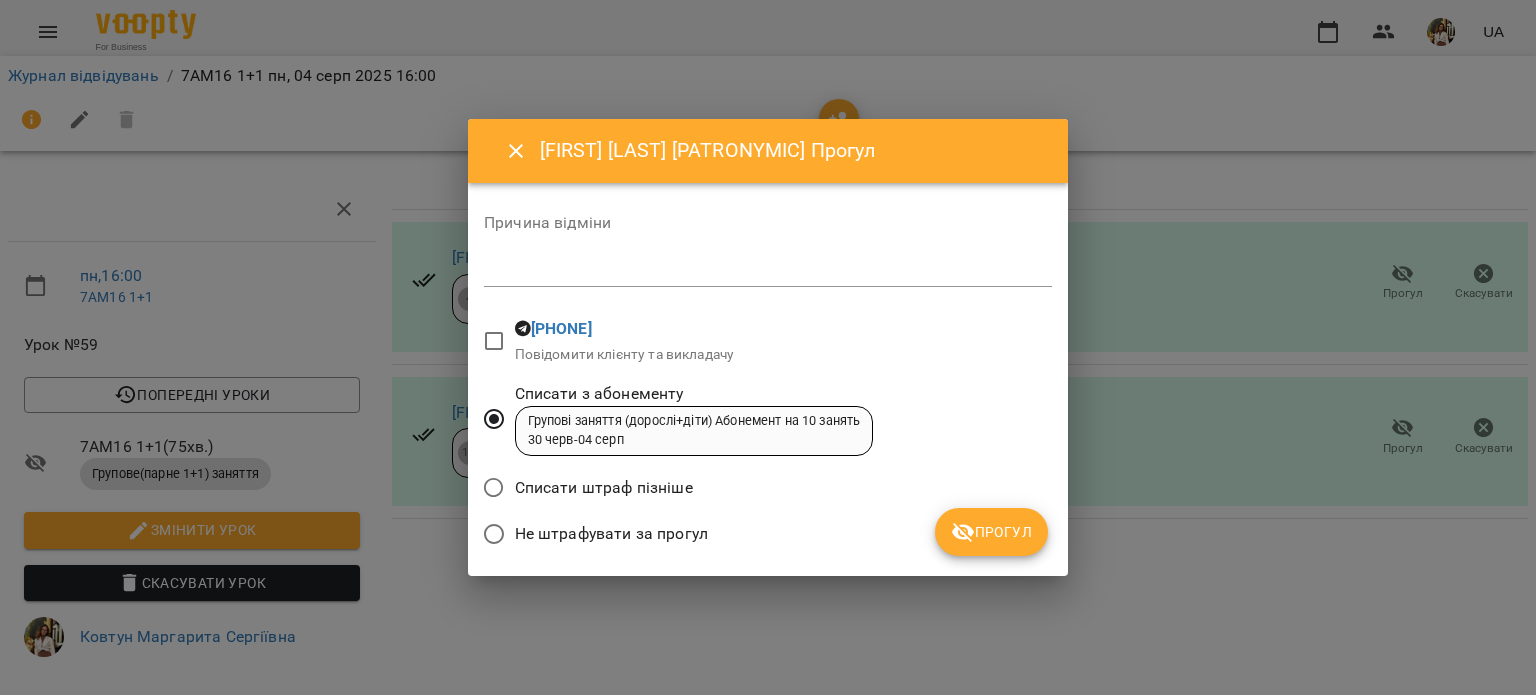 click at bounding box center [768, 270] 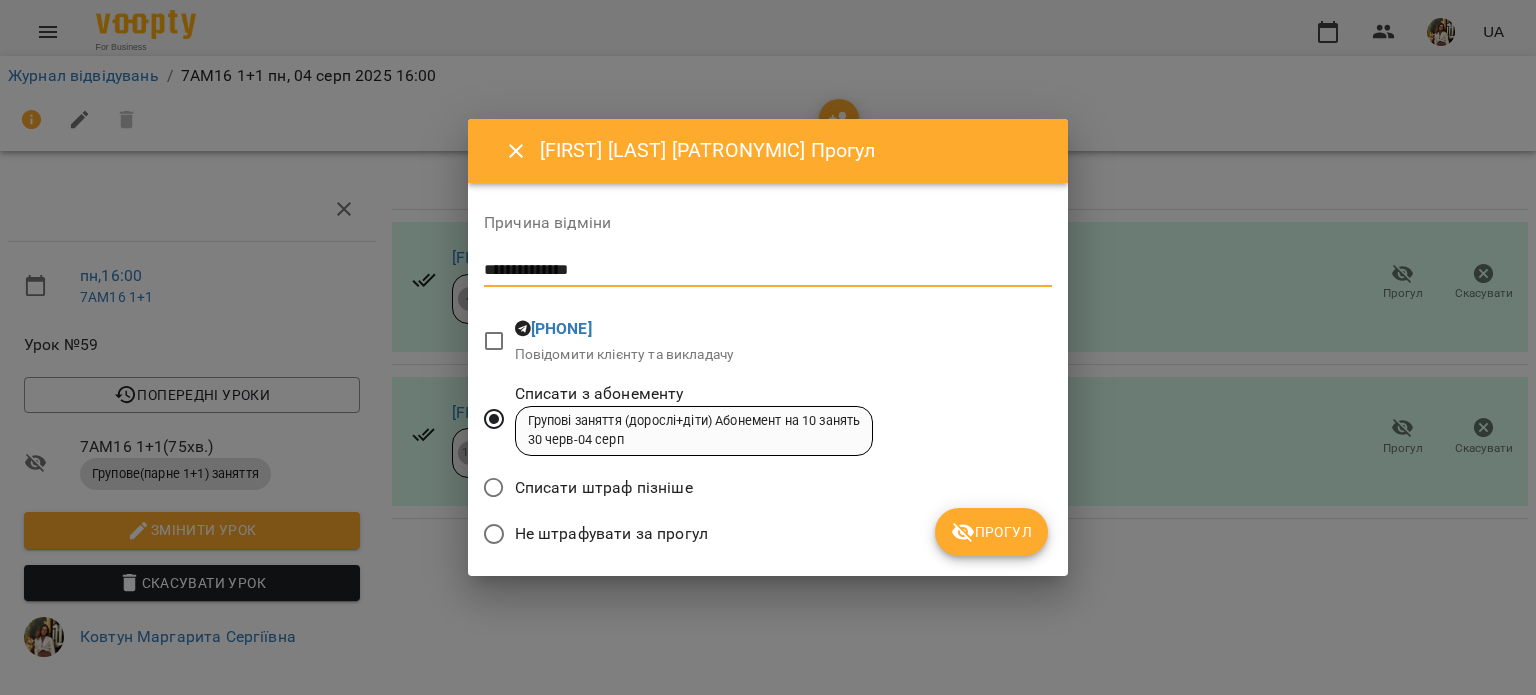 drag, startPoint x: 646, startPoint y: 270, endPoint x: 397, endPoint y: 274, distance: 249.03212 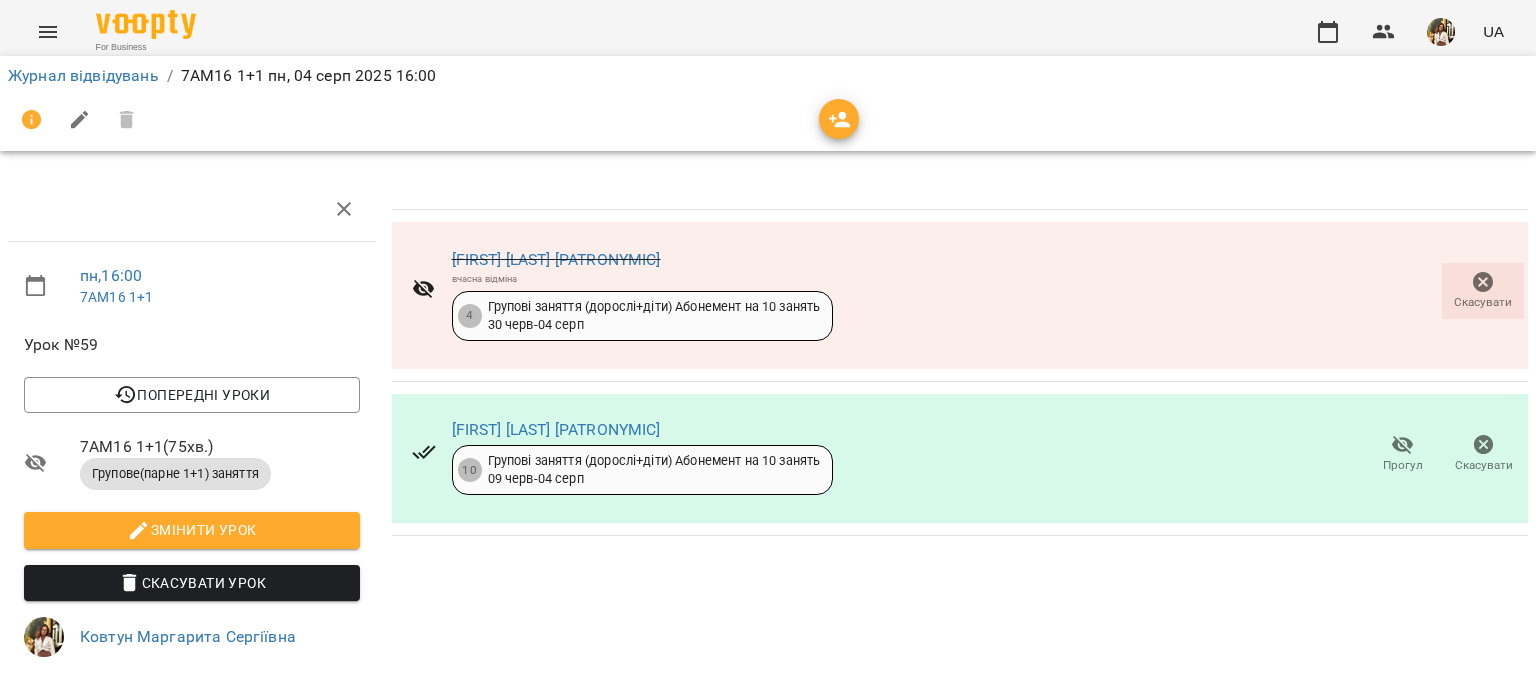 click 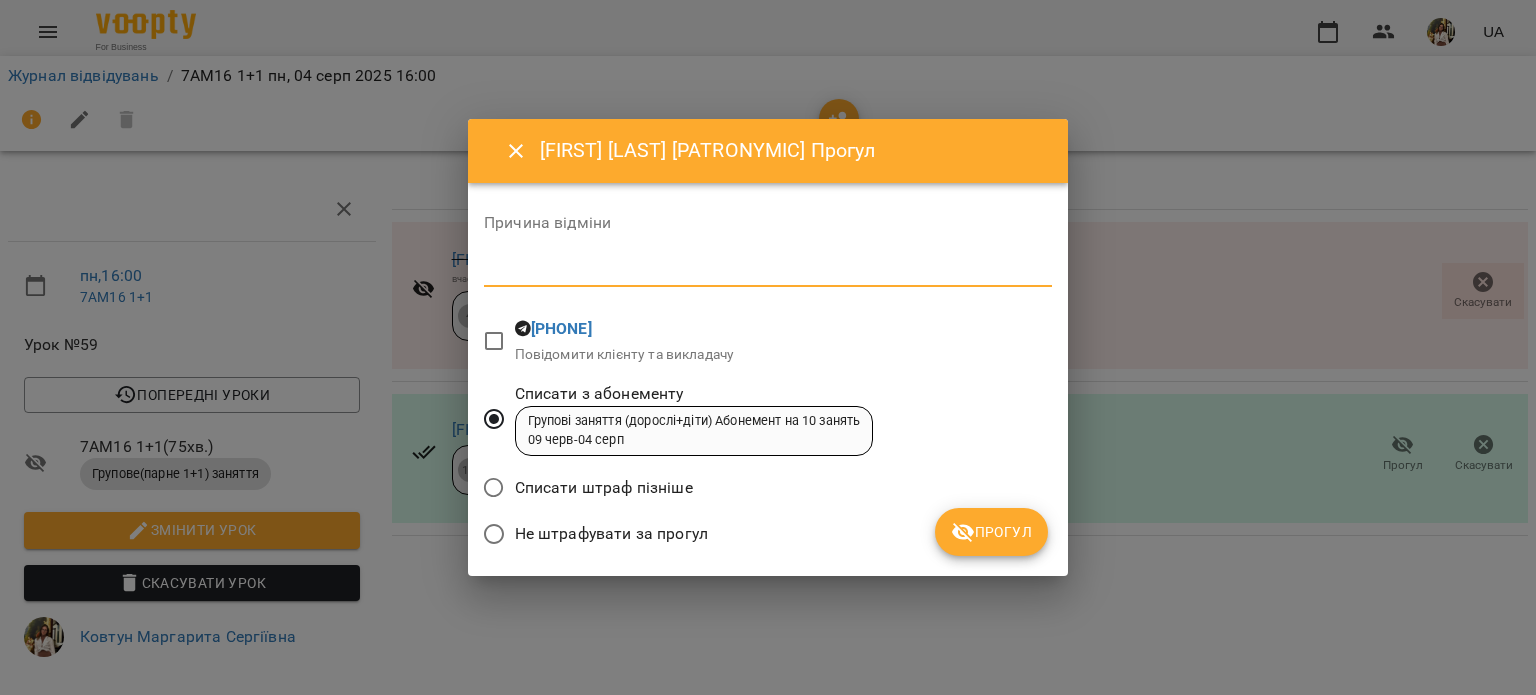 click at bounding box center (768, 270) 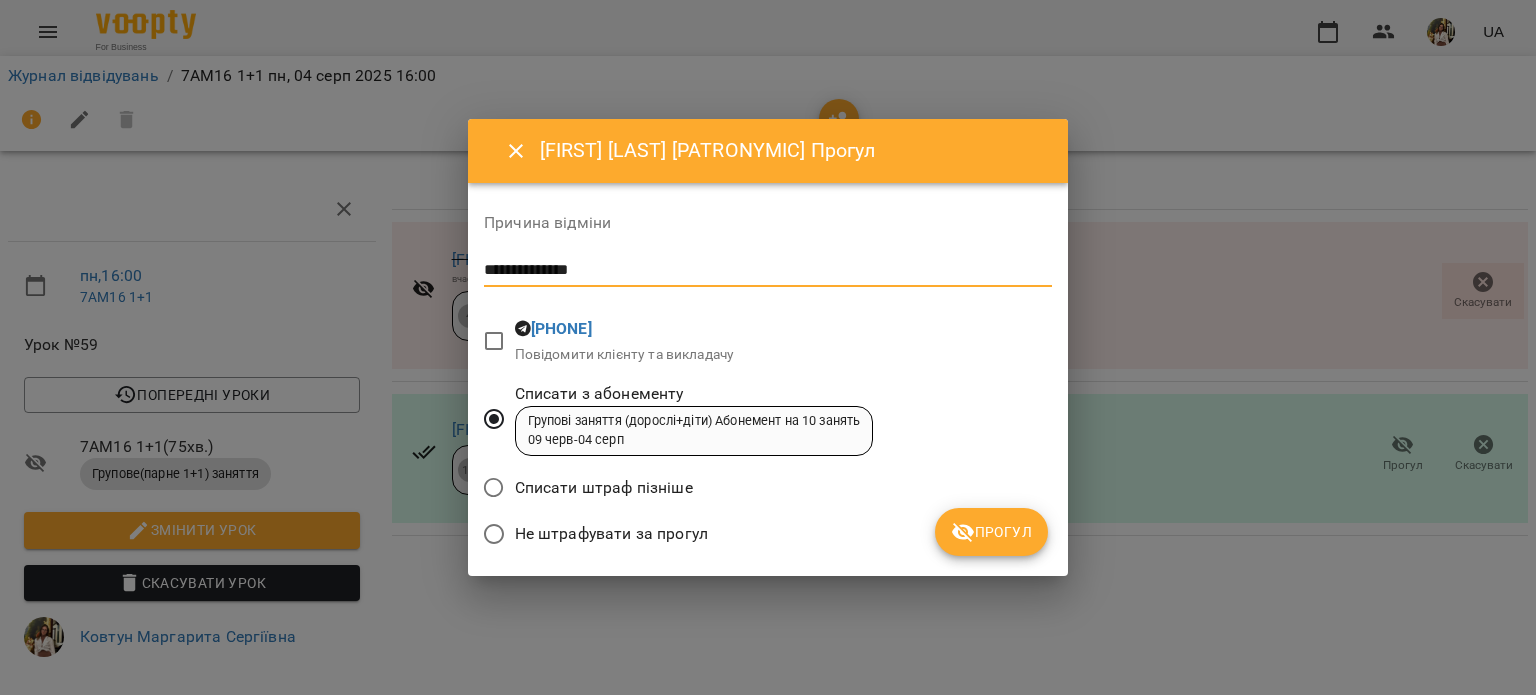 type on "**********" 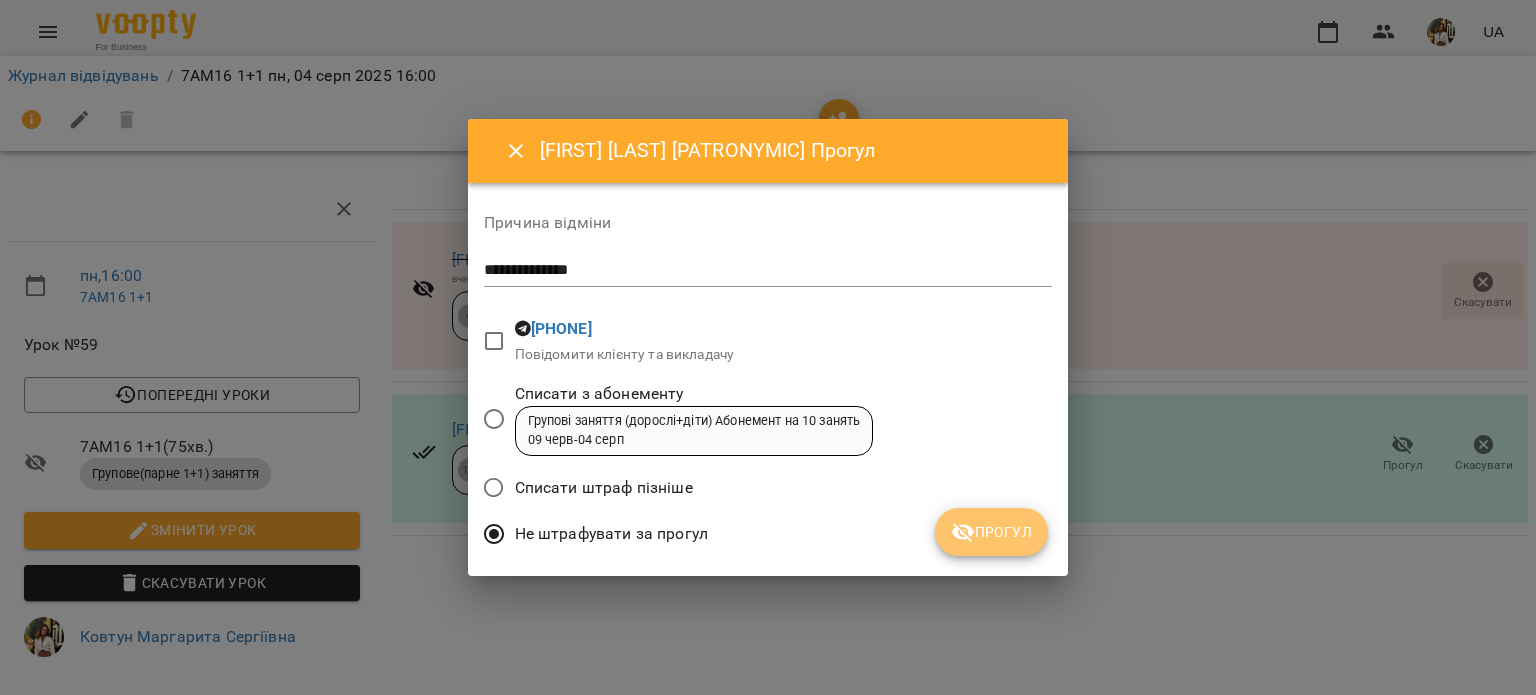 click on "Прогул" at bounding box center [991, 532] 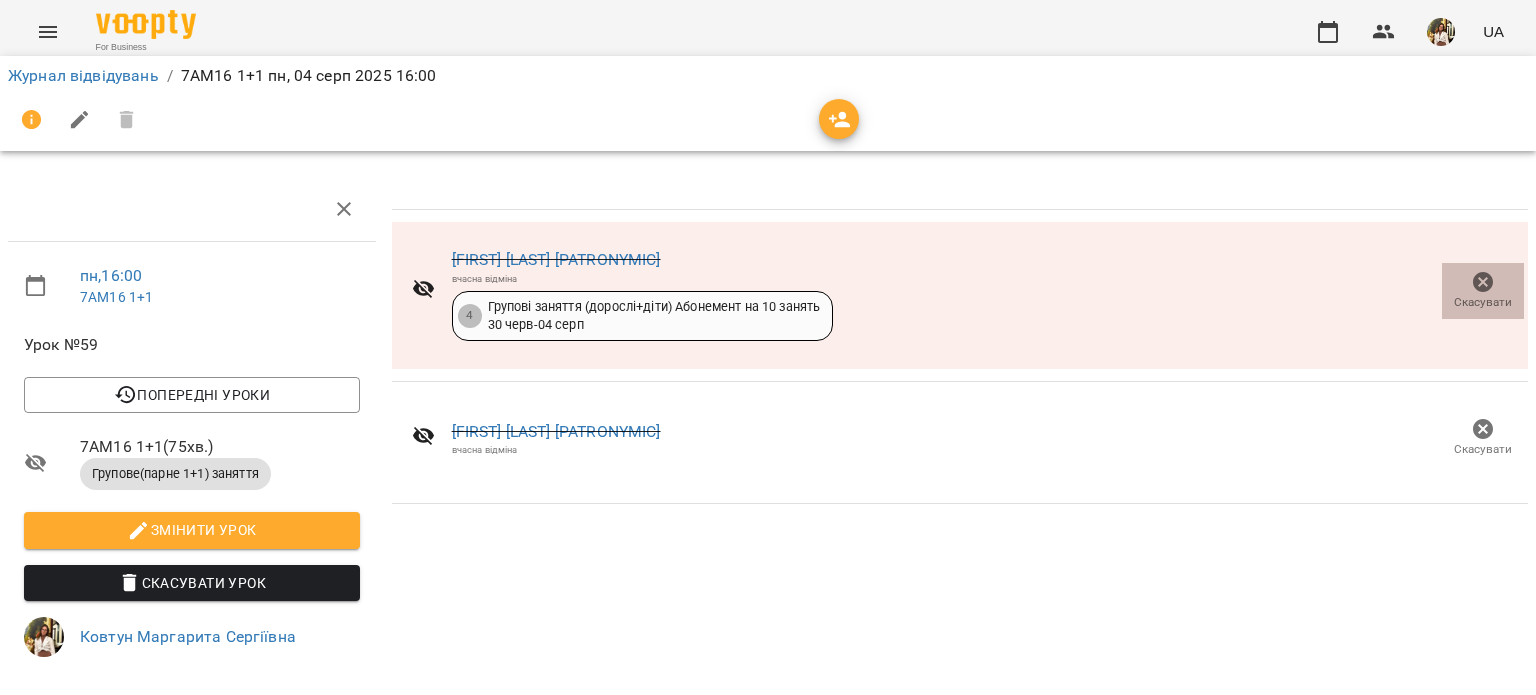 click 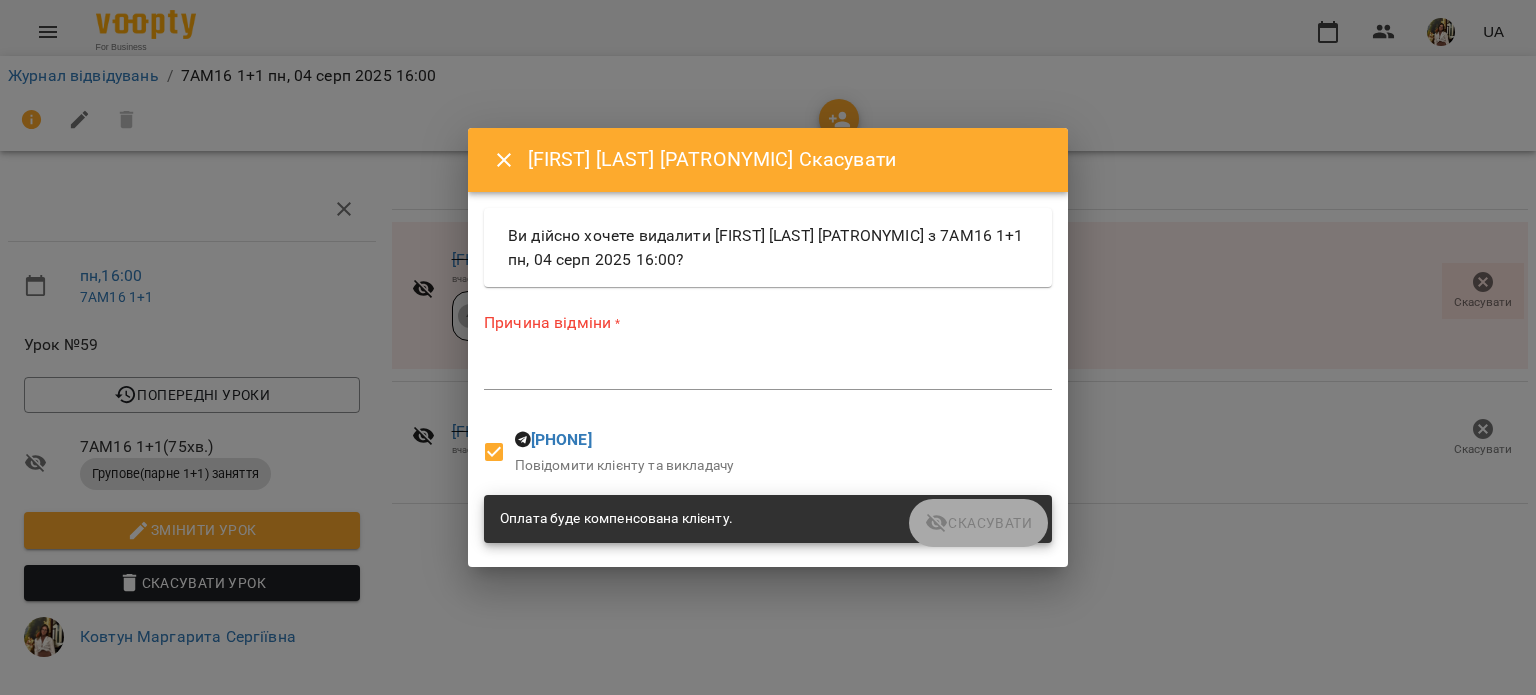 click on "Оплата буде компенсована клієнту." at bounding box center [768, 519] 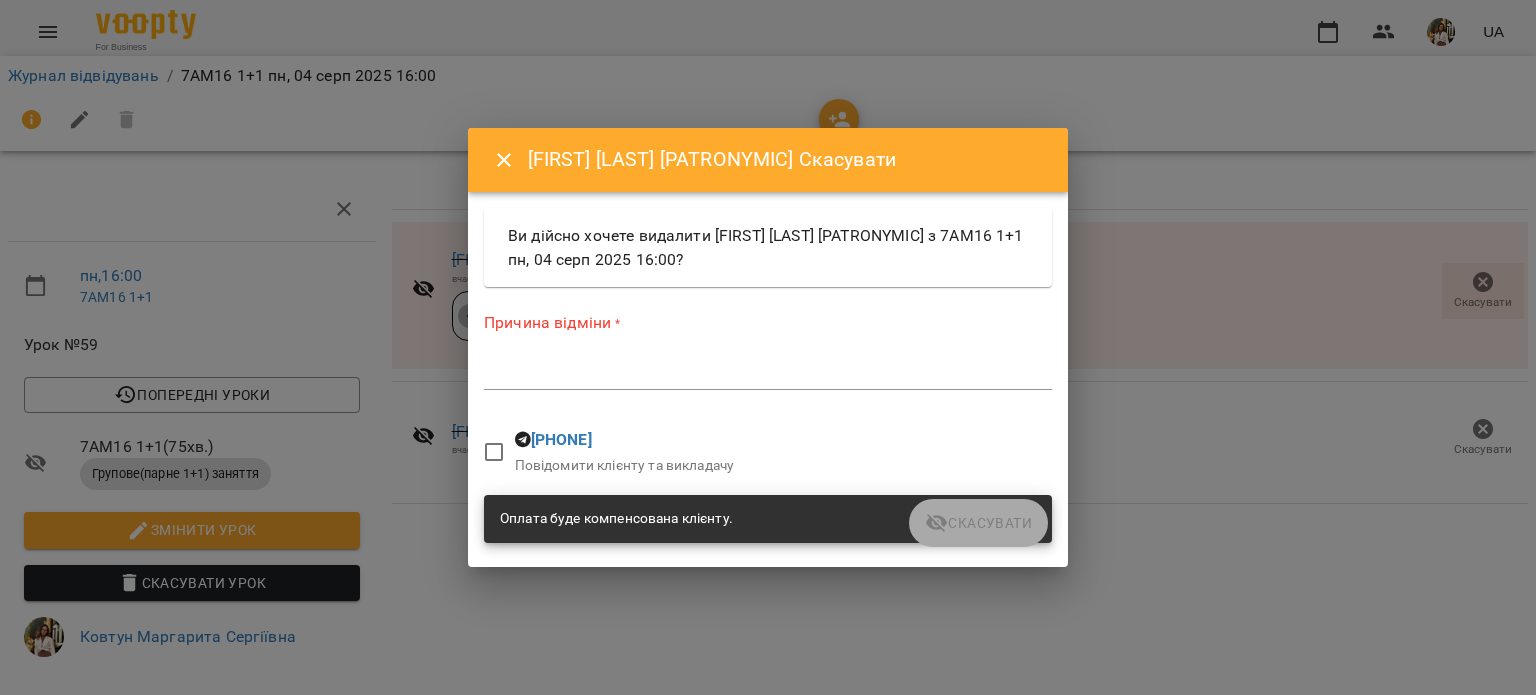 click at bounding box center (504, 160) 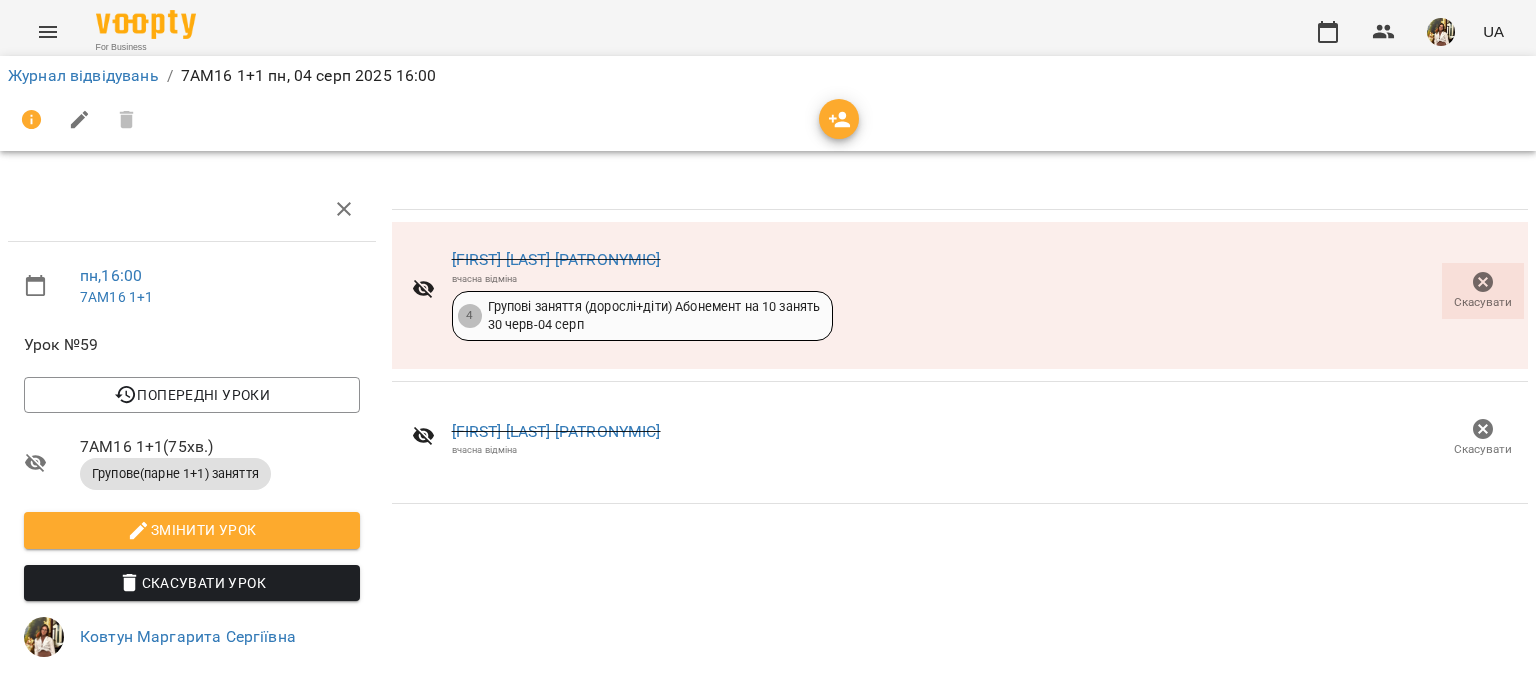 click 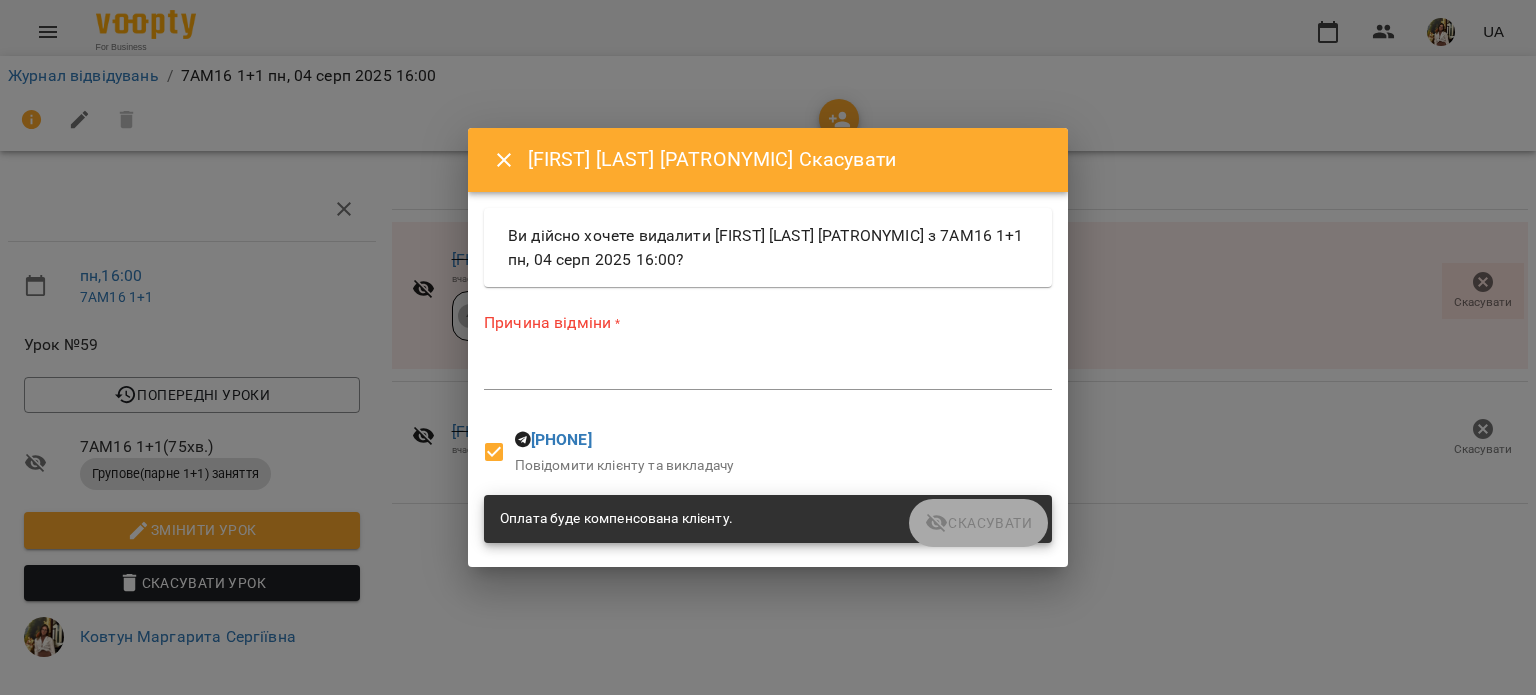 click on "Причина відміни   * *" at bounding box center (768, 354) 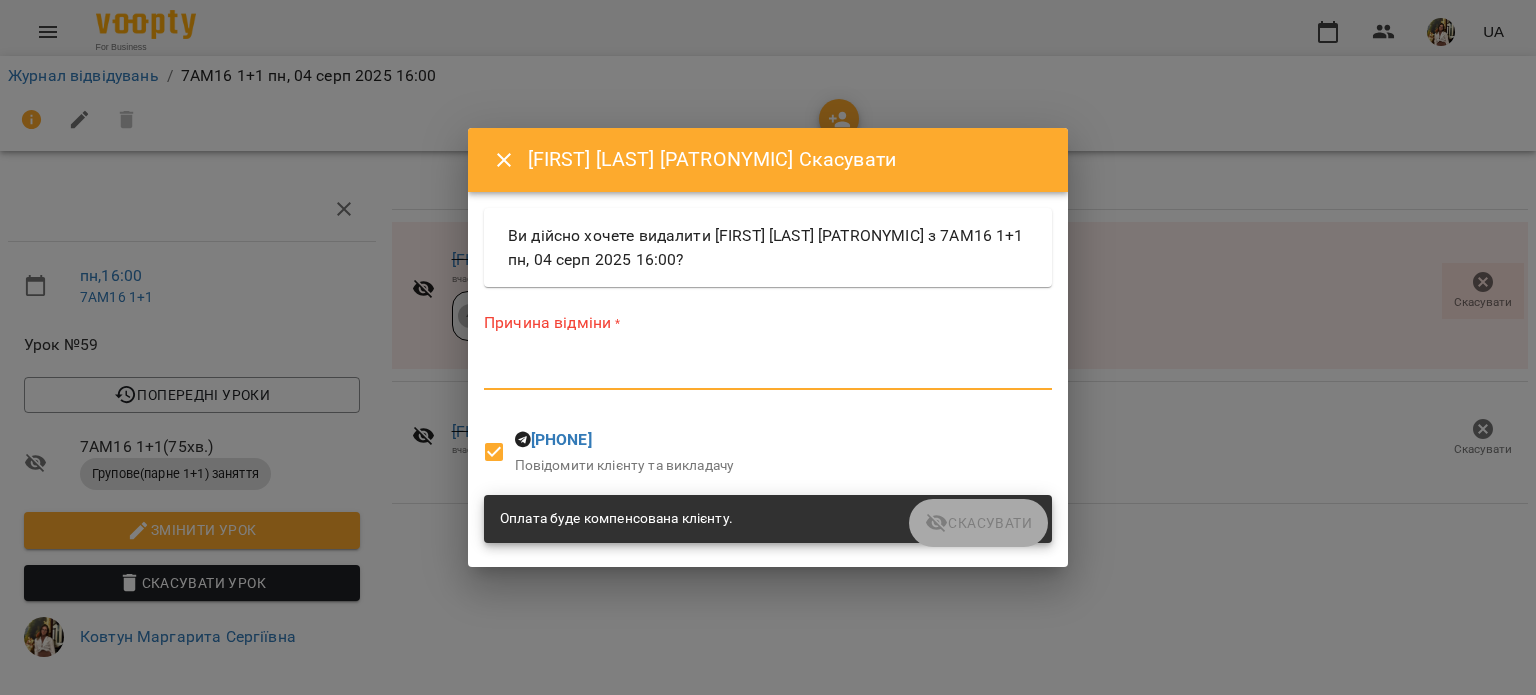 paste on "**********" 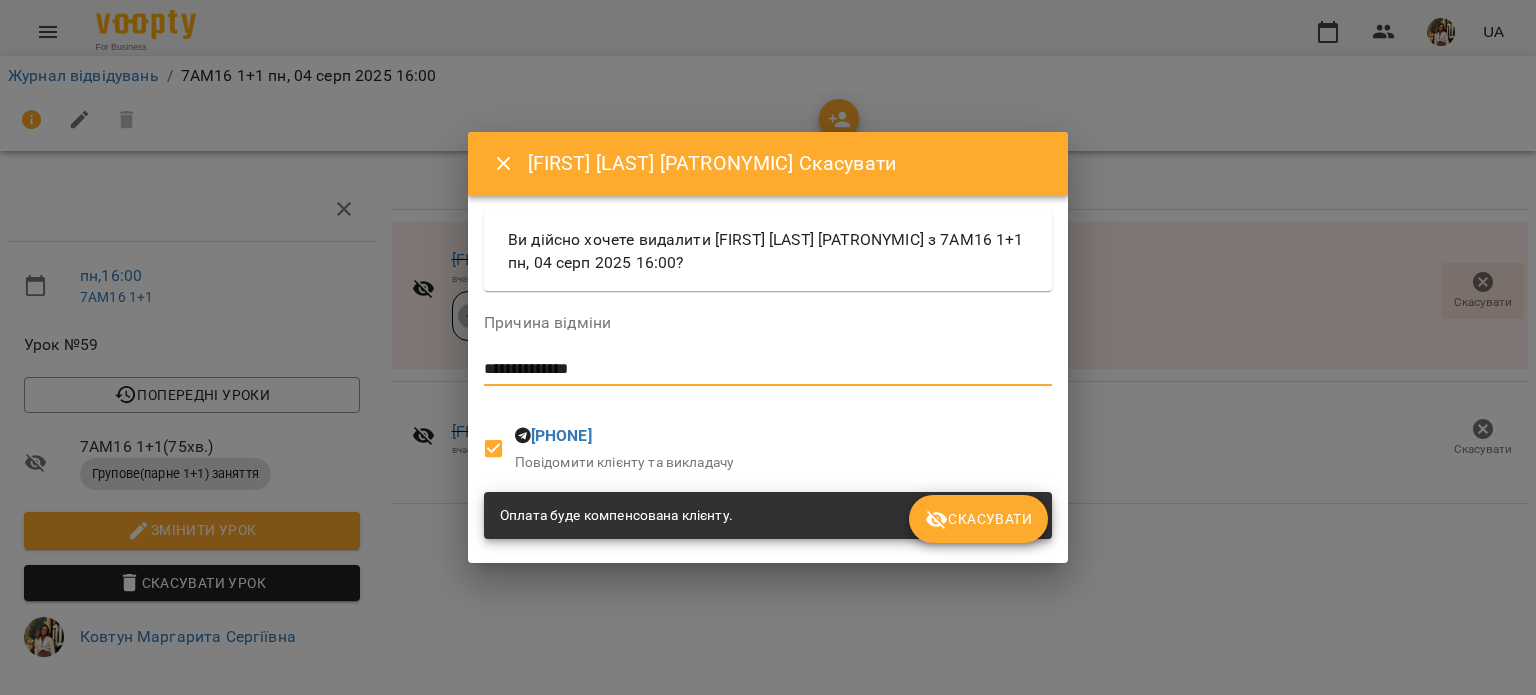 type on "**********" 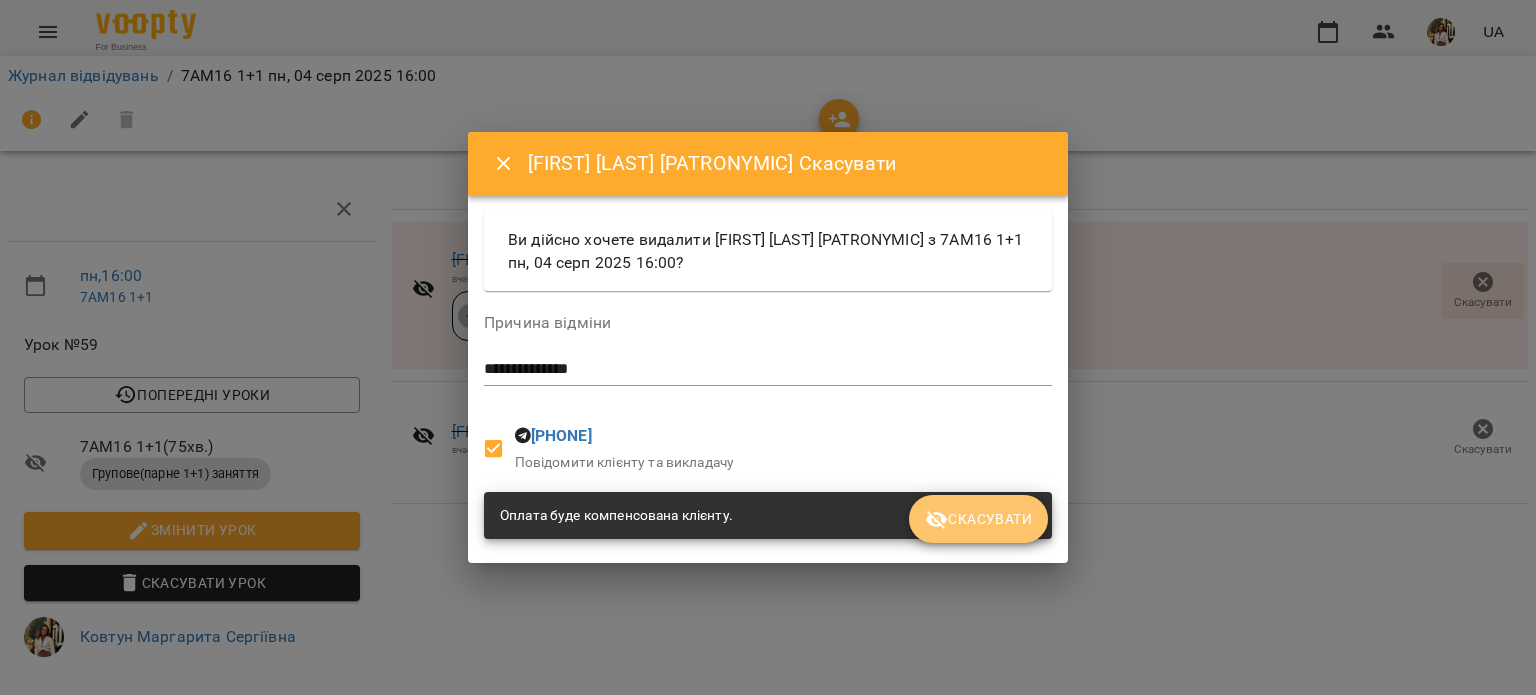 click on "Скасувати" at bounding box center (978, 519) 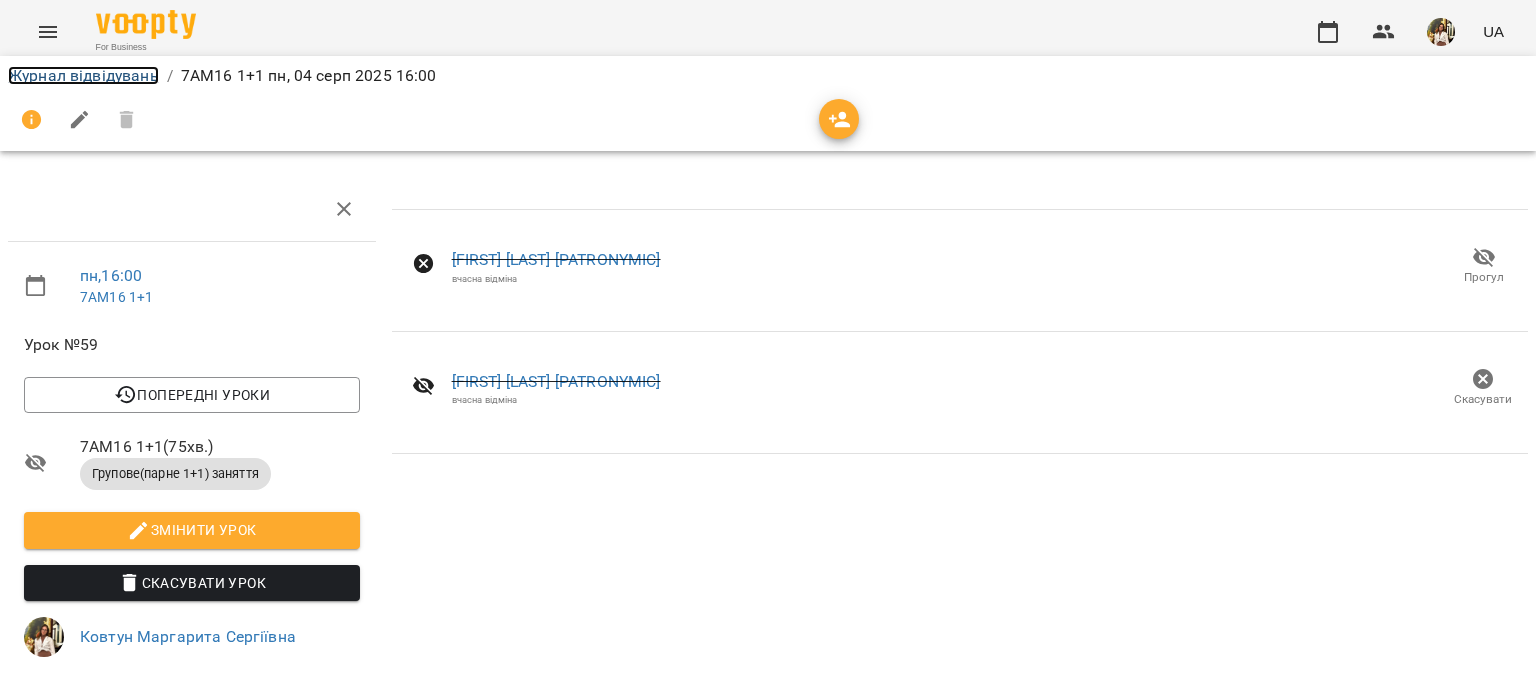 click on "Журнал відвідувань" at bounding box center [83, 75] 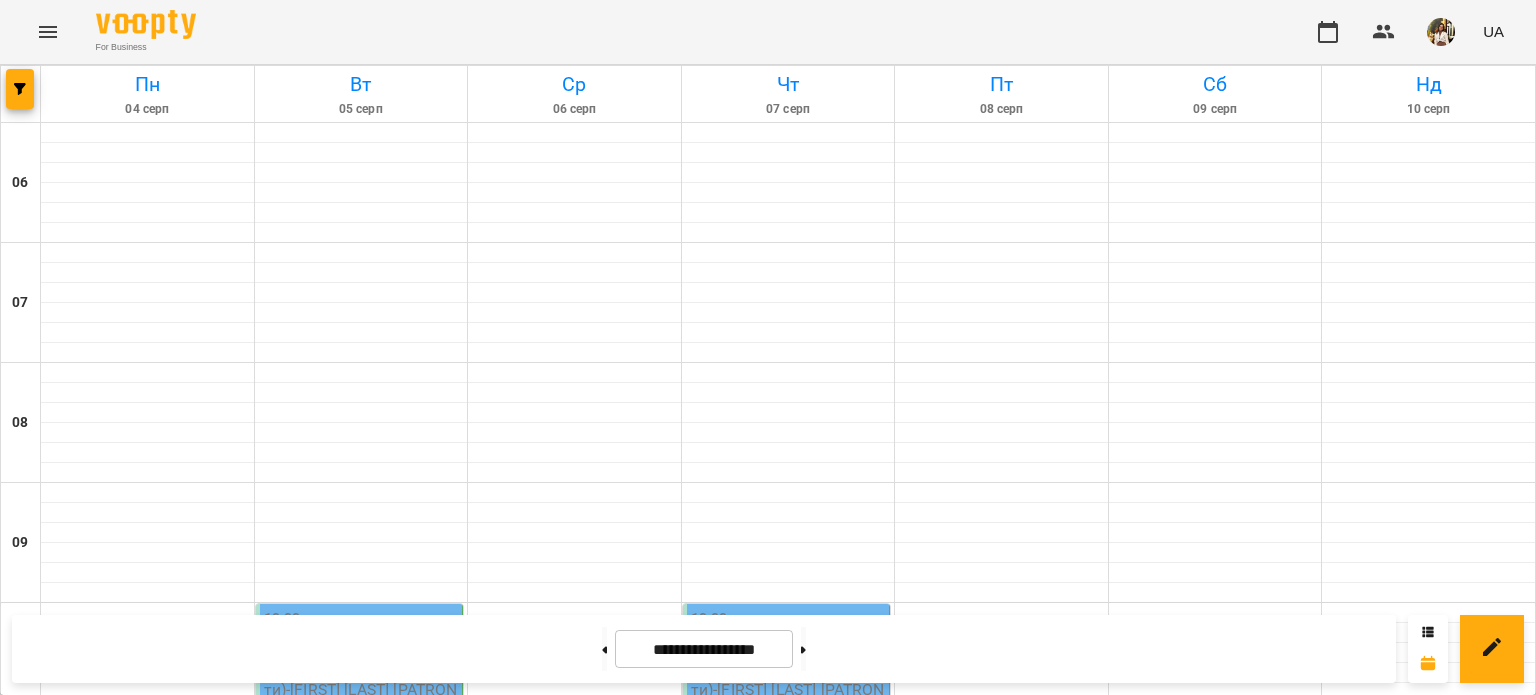 scroll, scrollTop: 1457, scrollLeft: 0, axis: vertical 